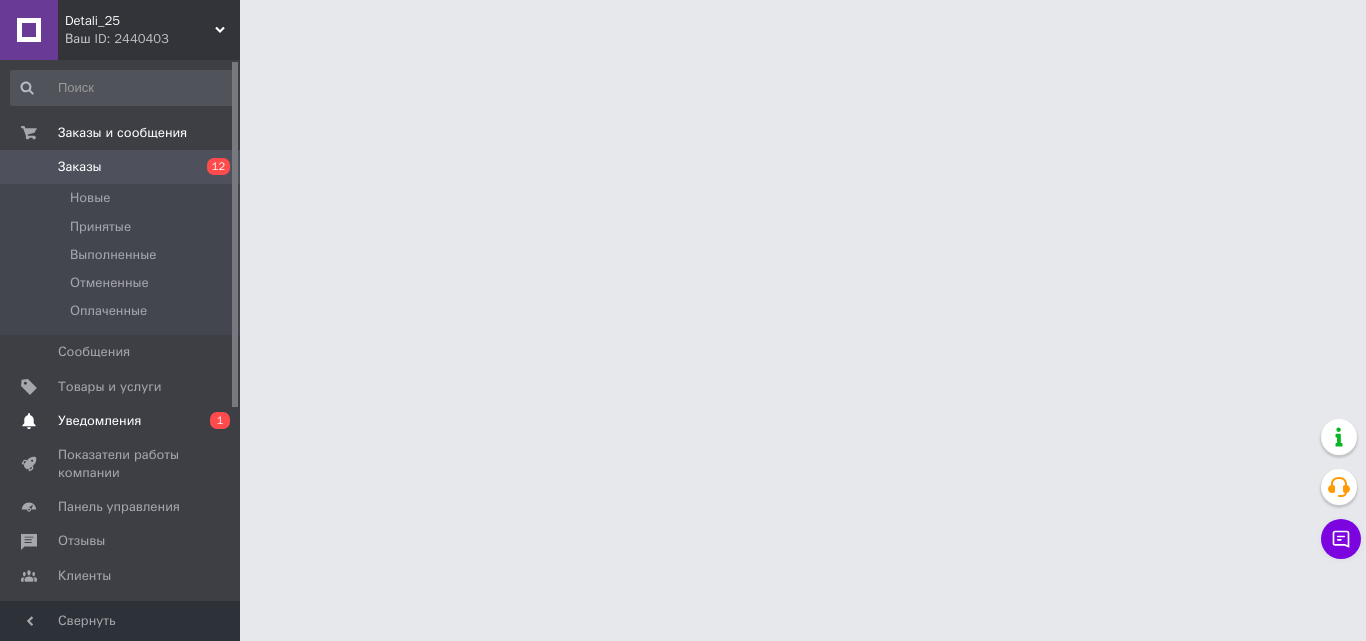 click on "Уведомления" at bounding box center [99, 421] 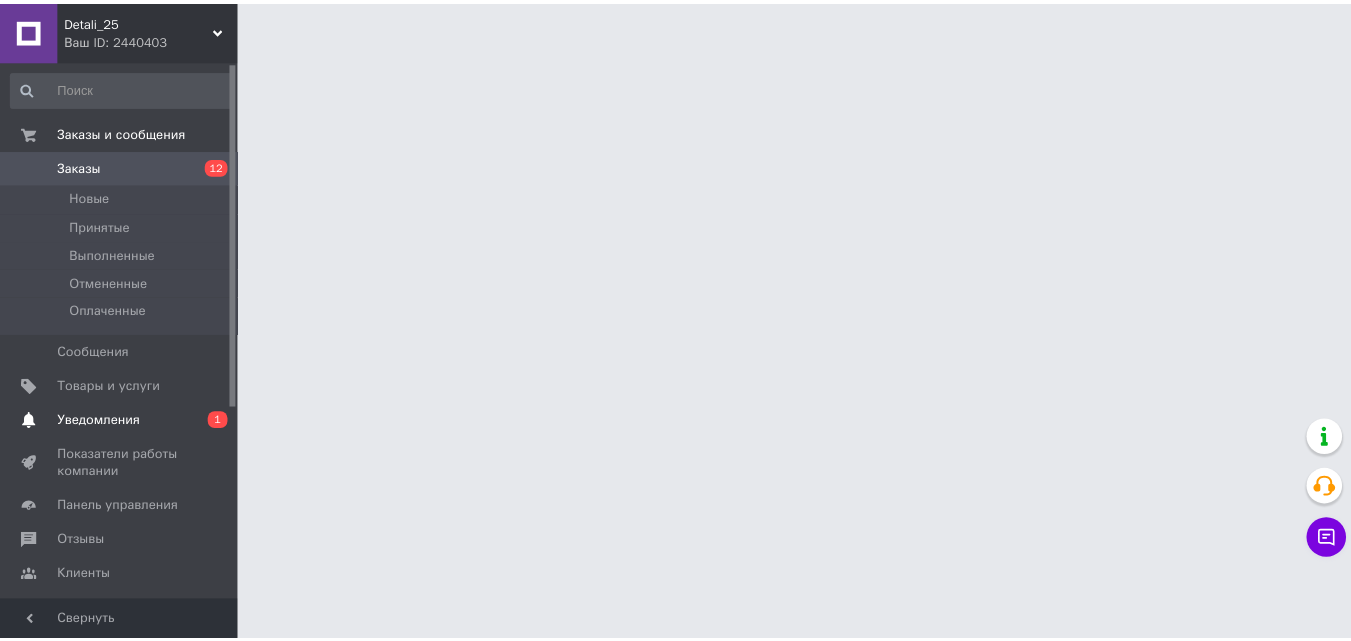scroll, scrollTop: 0, scrollLeft: 0, axis: both 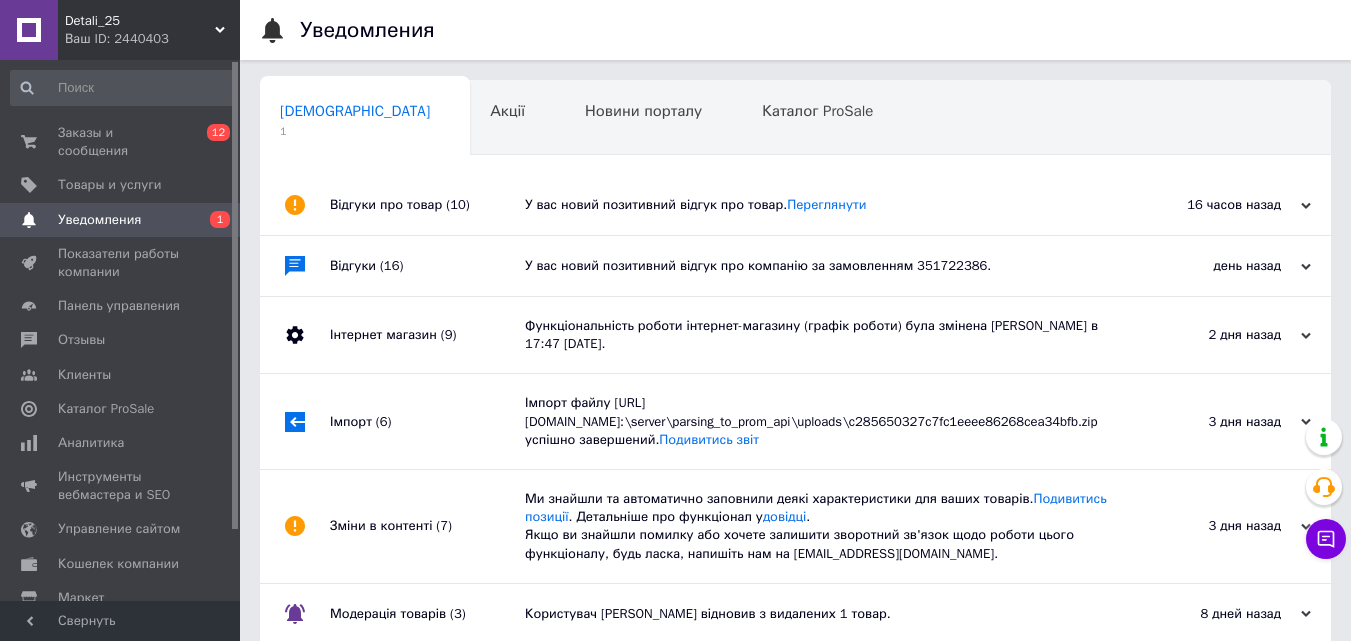 click on "У вас новий позитивний відгук про товар.  [GEOGRAPHIC_DATA]" at bounding box center (818, 205) 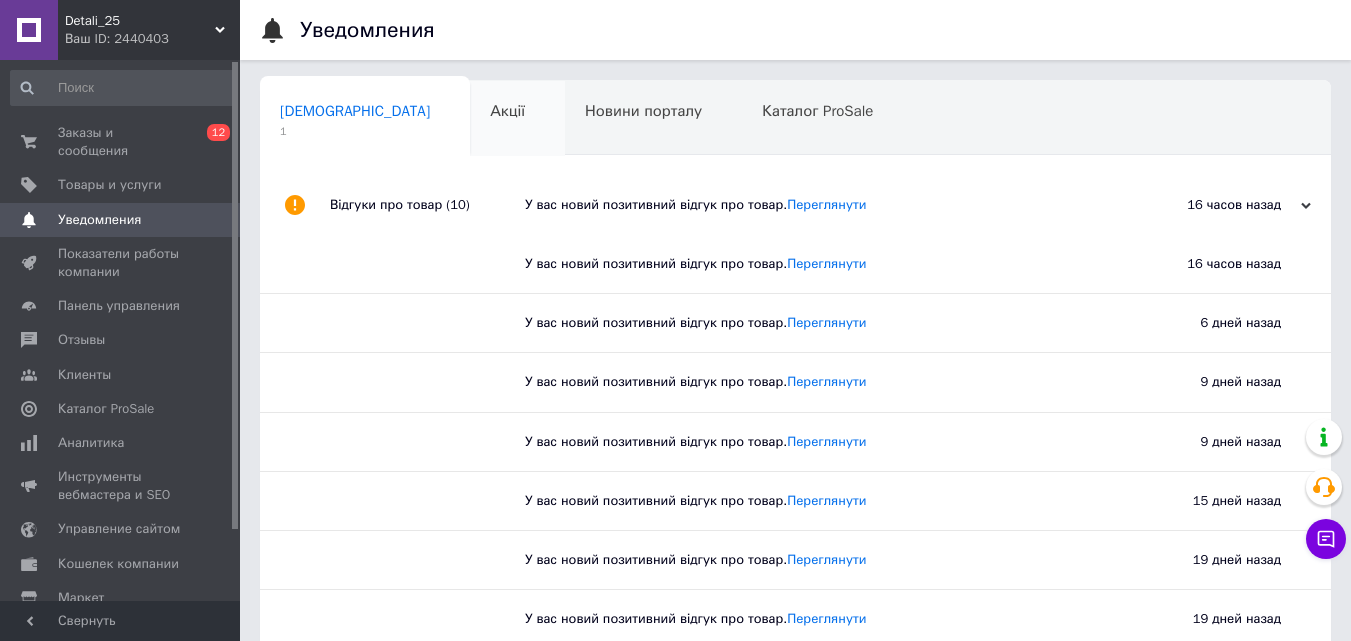 click on "Акції 0" at bounding box center (517, 119) 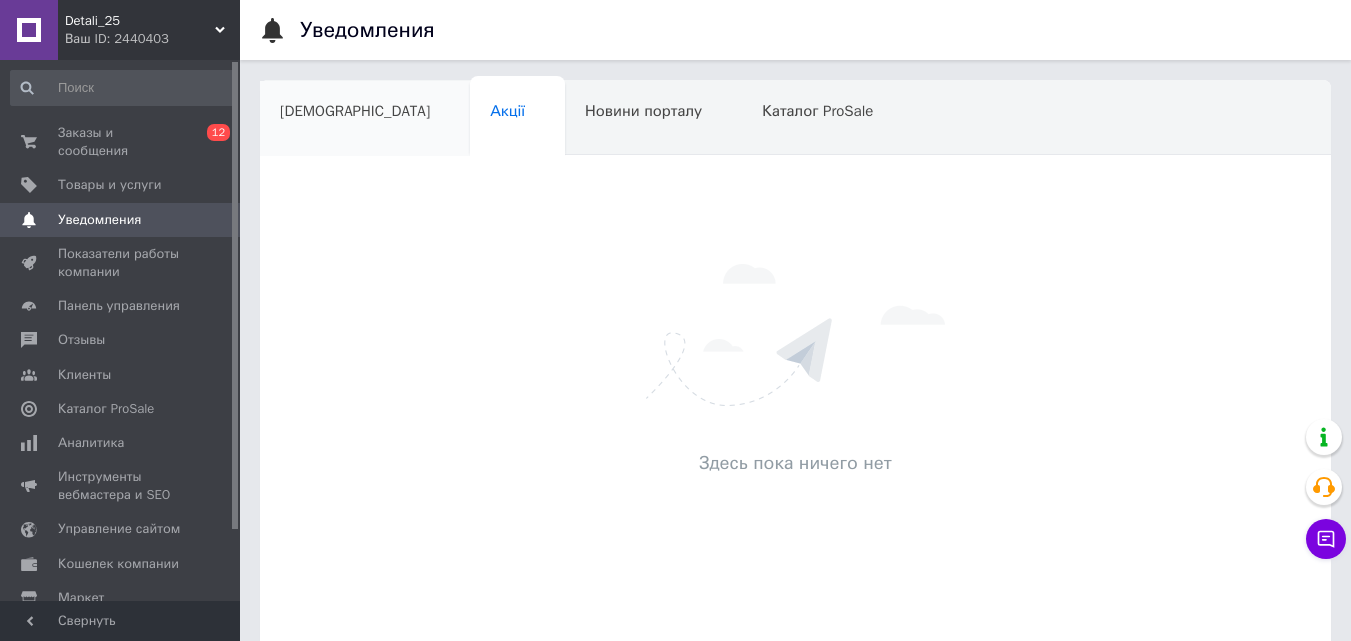 click on "Сповіщення" at bounding box center (355, 111) 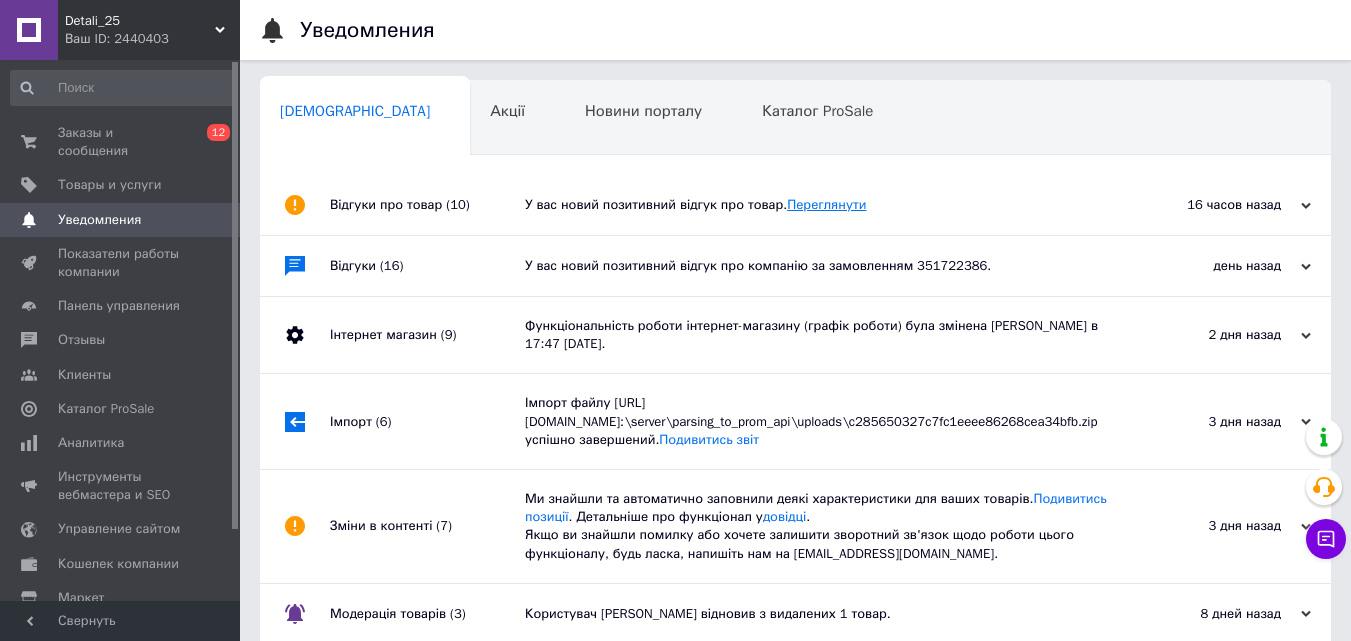 click on "Переглянути" at bounding box center (826, 204) 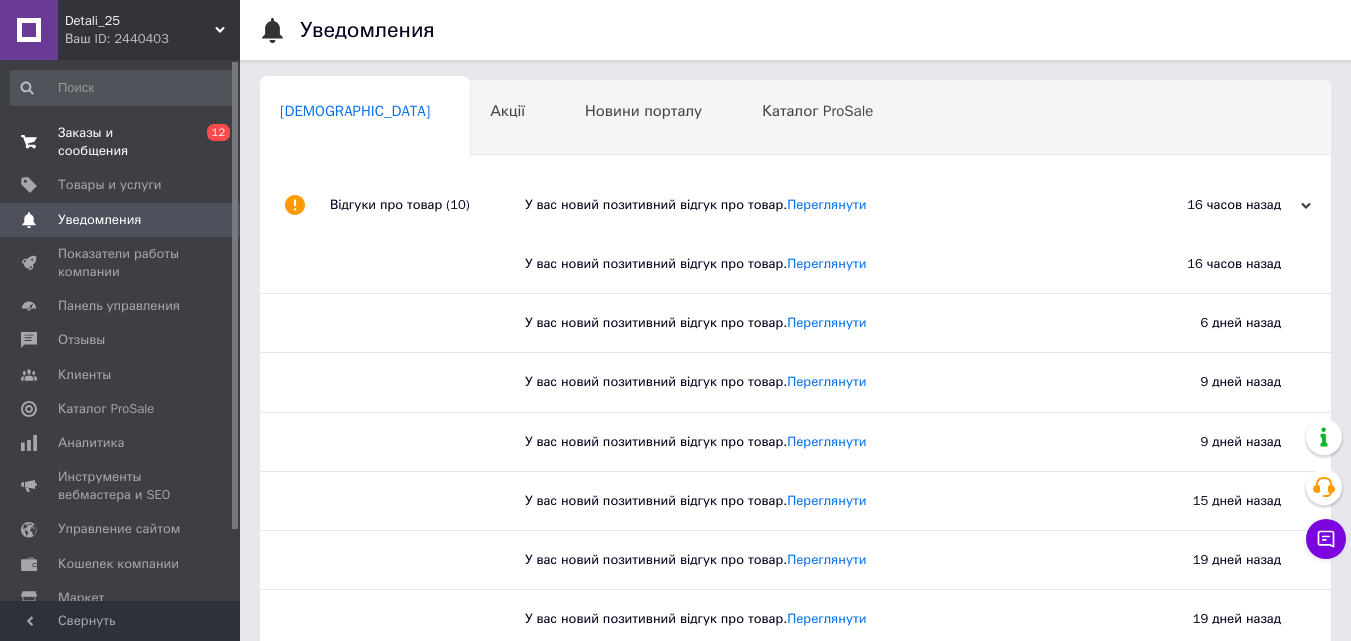 click on "Заказы и сообщения" at bounding box center [121, 142] 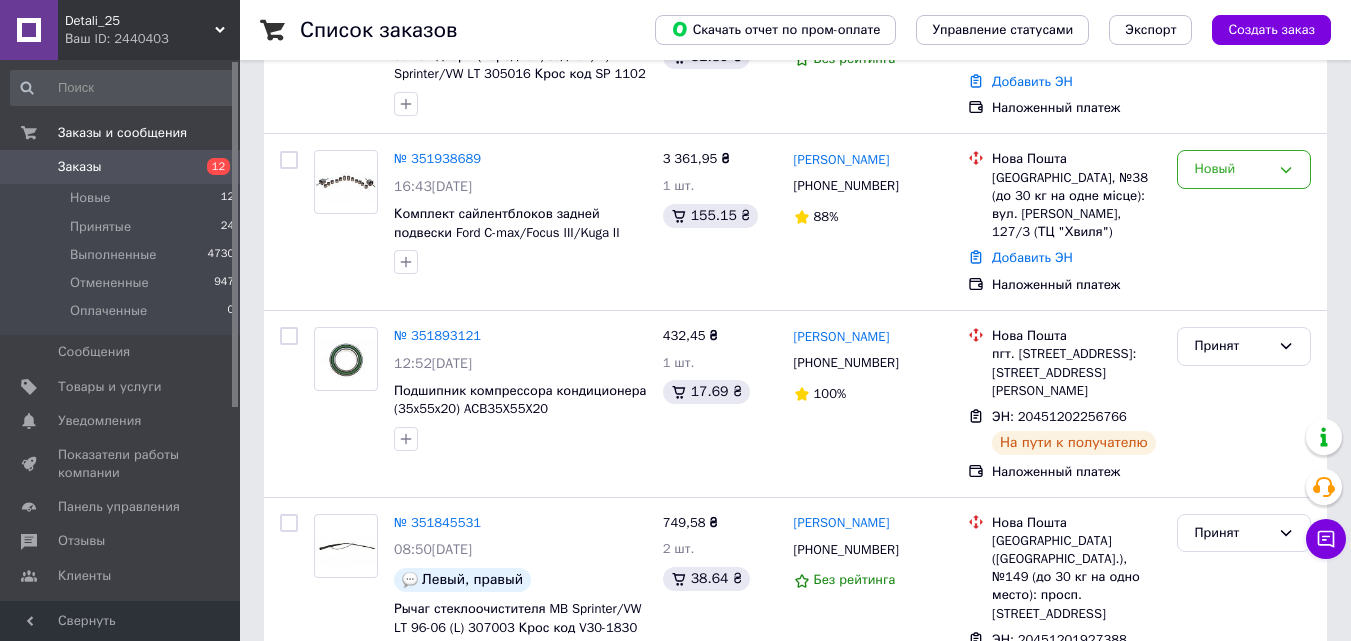 scroll, scrollTop: 600, scrollLeft: 0, axis: vertical 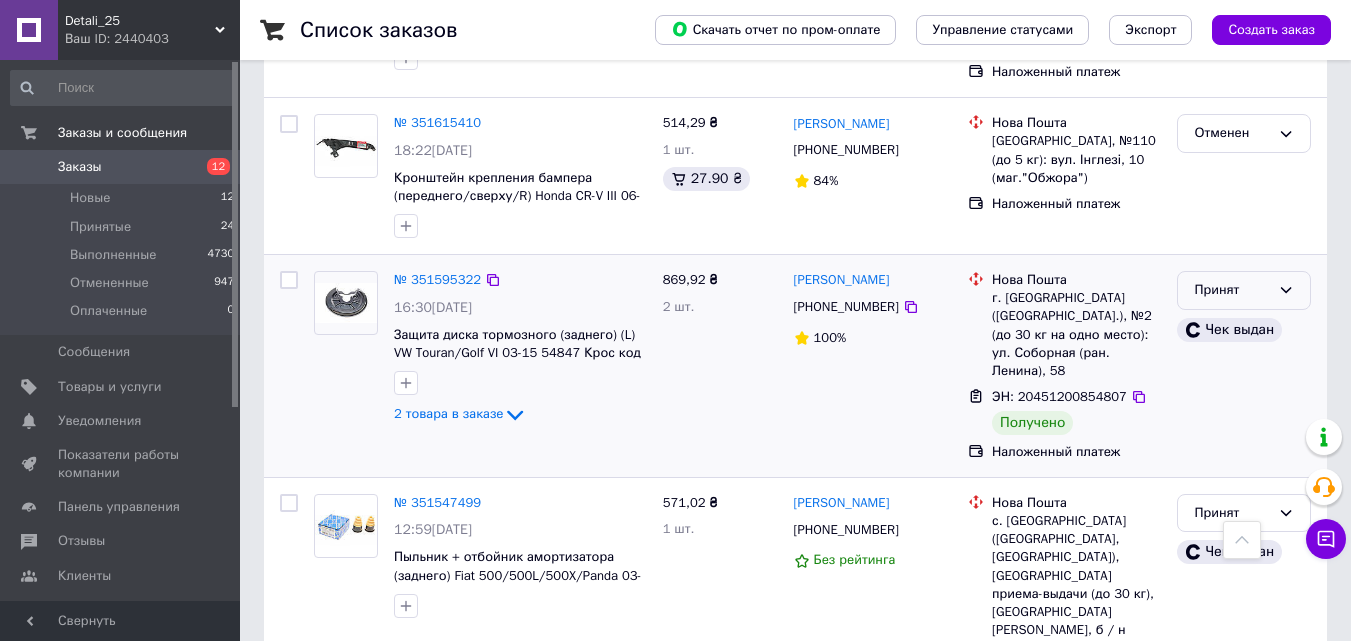 click on "Принят" at bounding box center (1232, 290) 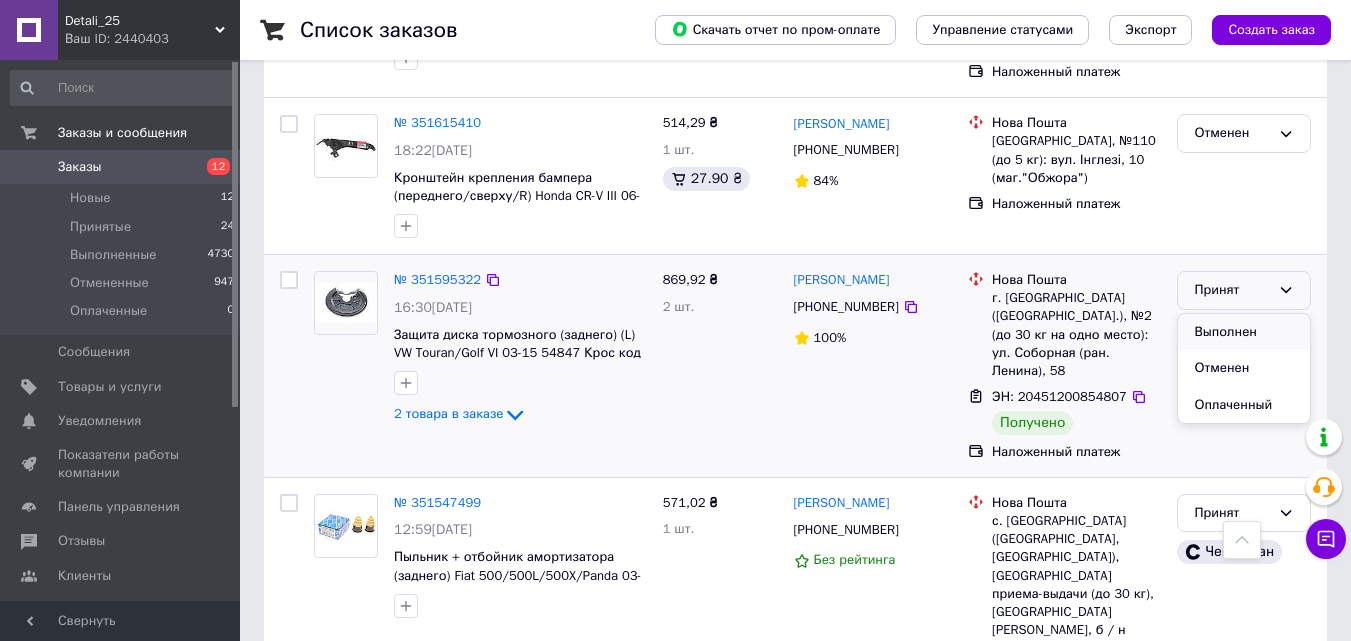 click on "Выполнен" at bounding box center [1244, 332] 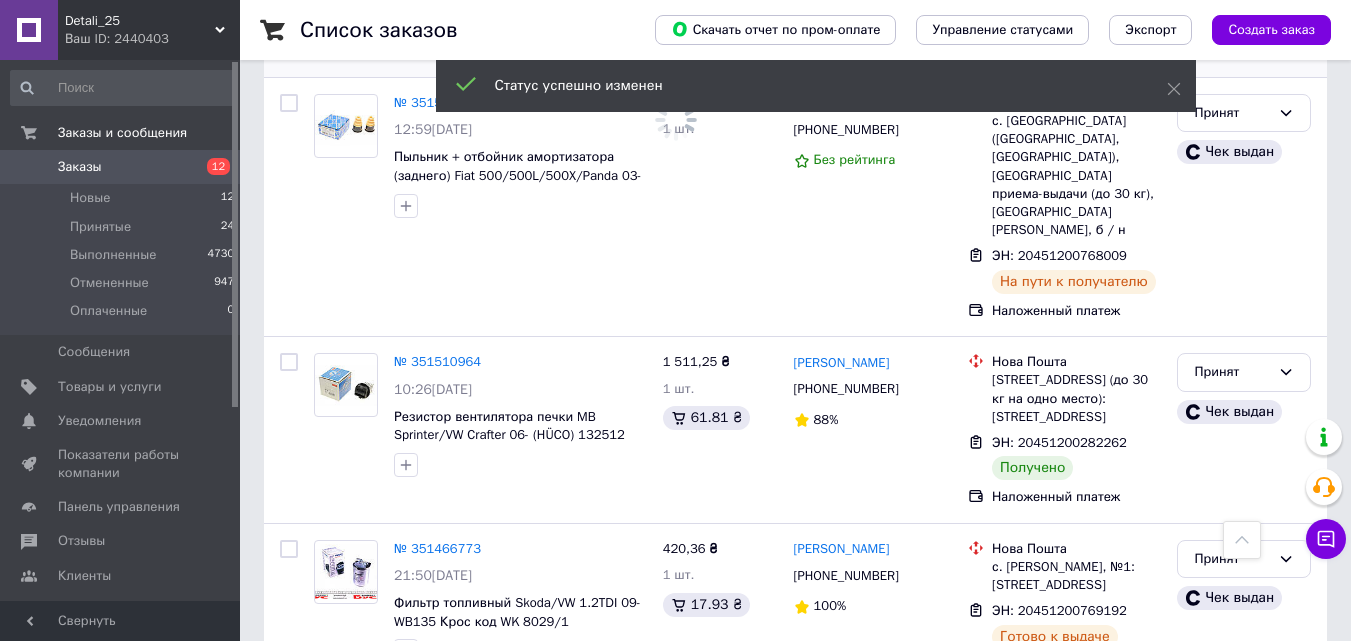 scroll, scrollTop: 2600, scrollLeft: 0, axis: vertical 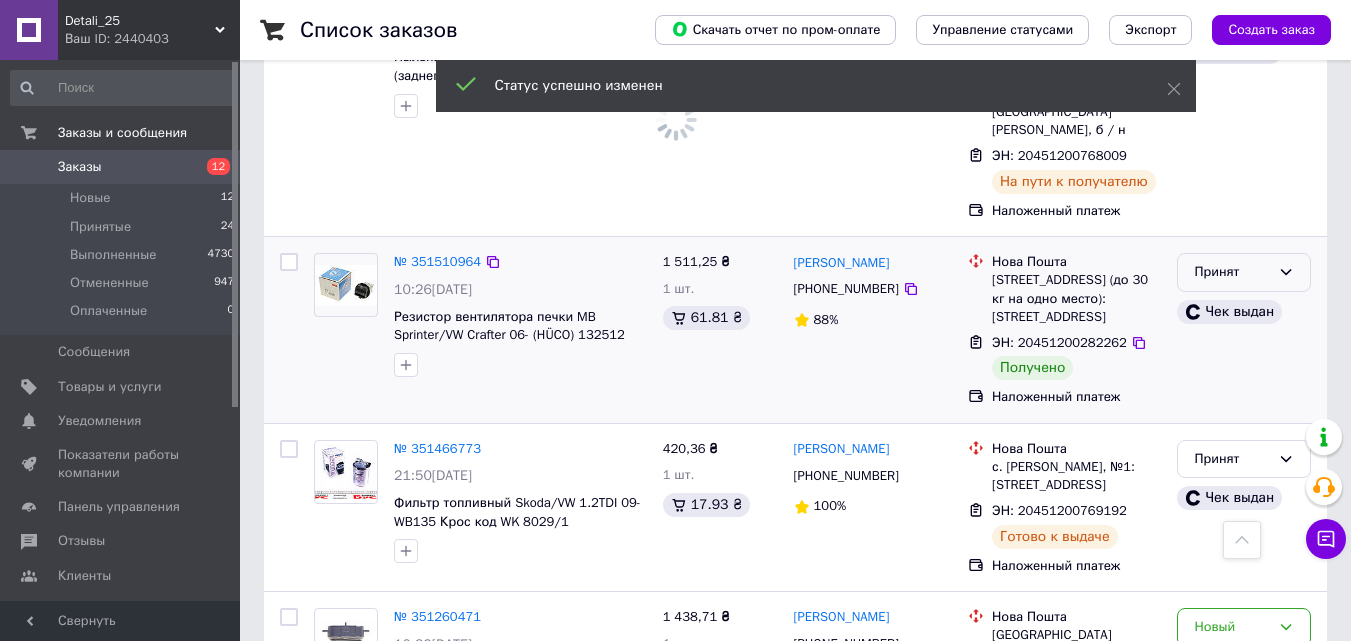 click on "Принят" at bounding box center [1232, 272] 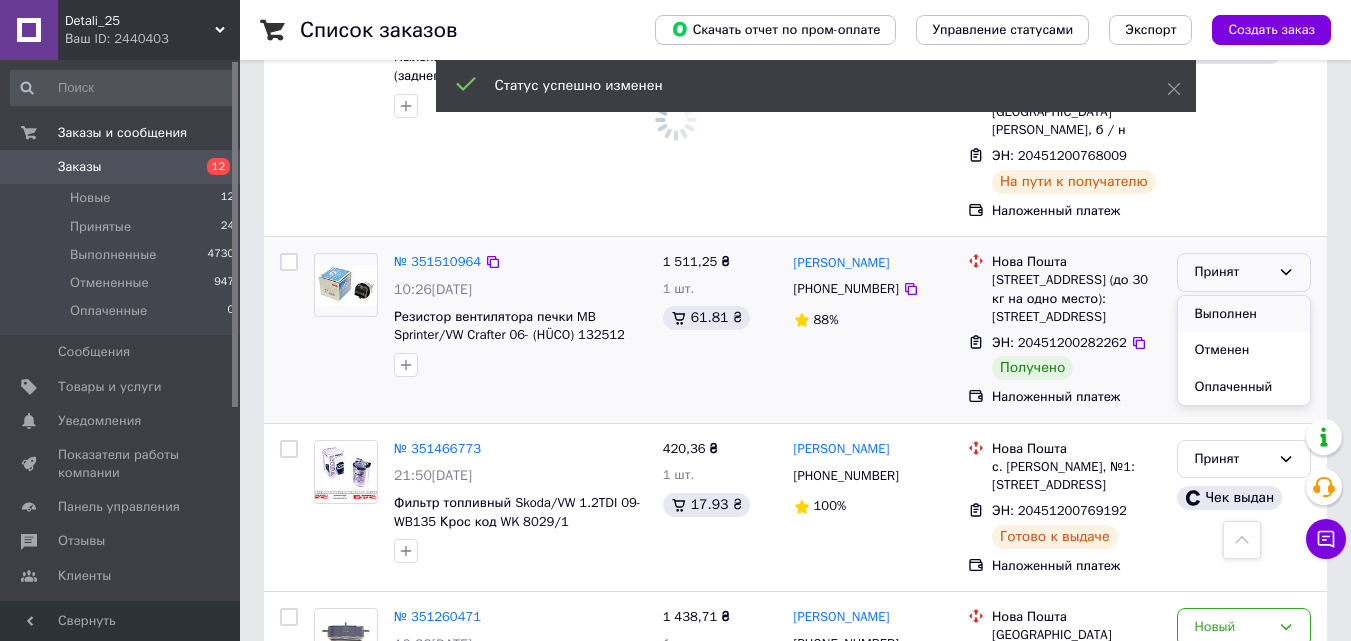 click on "Выполнен" at bounding box center (1244, 314) 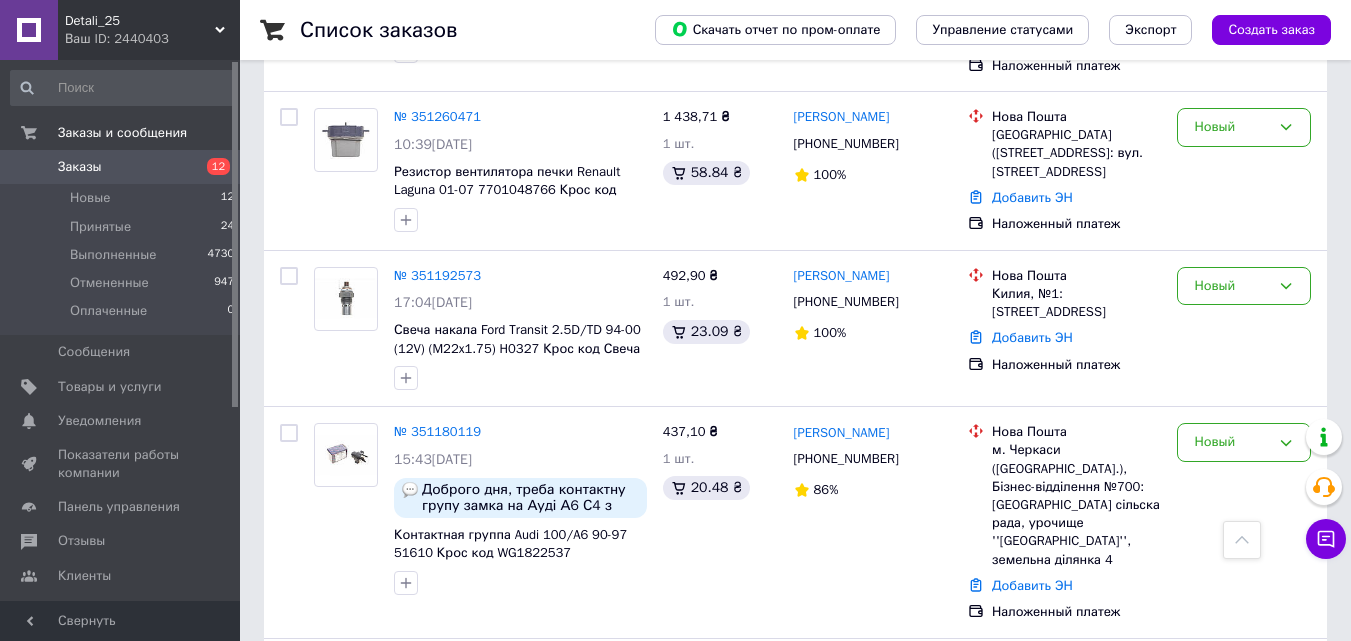 scroll, scrollTop: 3000, scrollLeft: 0, axis: vertical 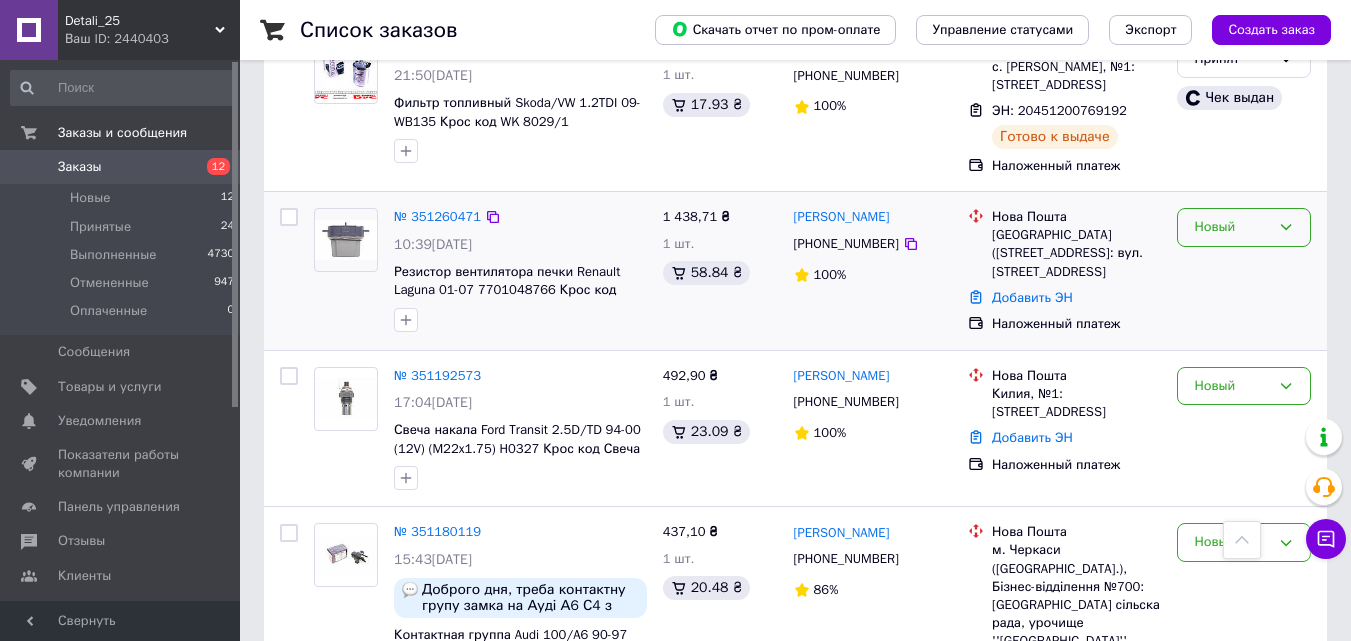 click on "Новый" at bounding box center [1232, 227] 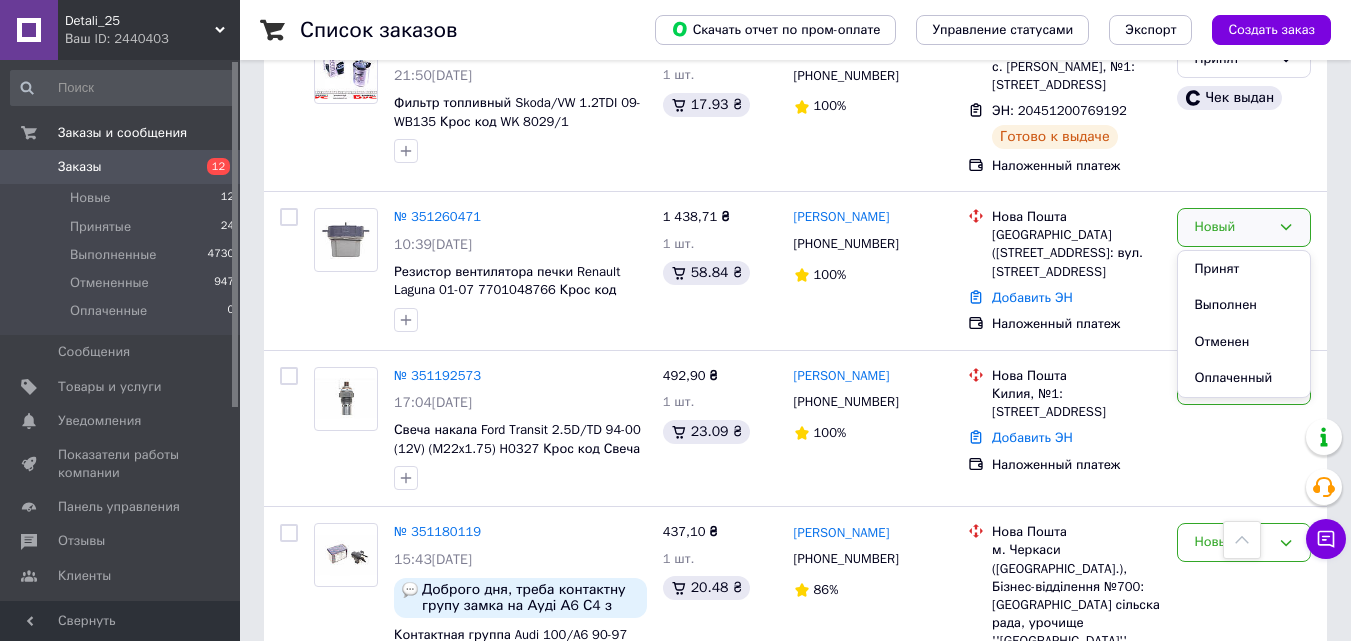 click on "Заказы" at bounding box center [121, 167] 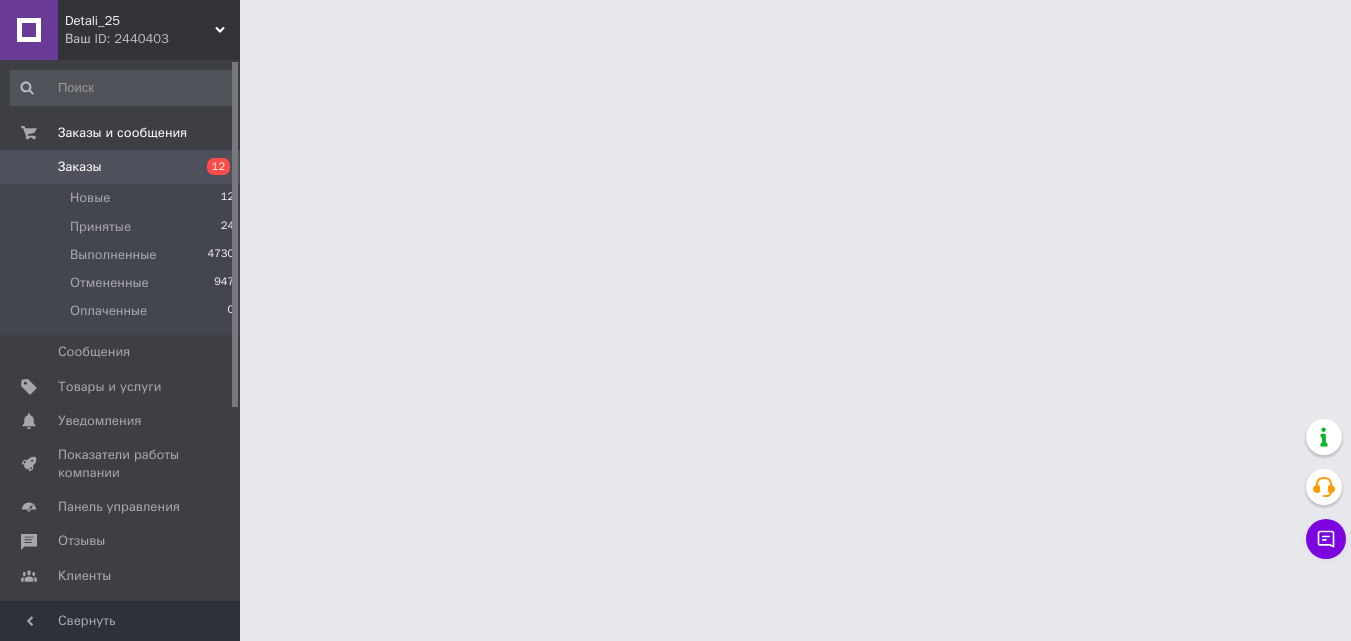 scroll, scrollTop: 0, scrollLeft: 0, axis: both 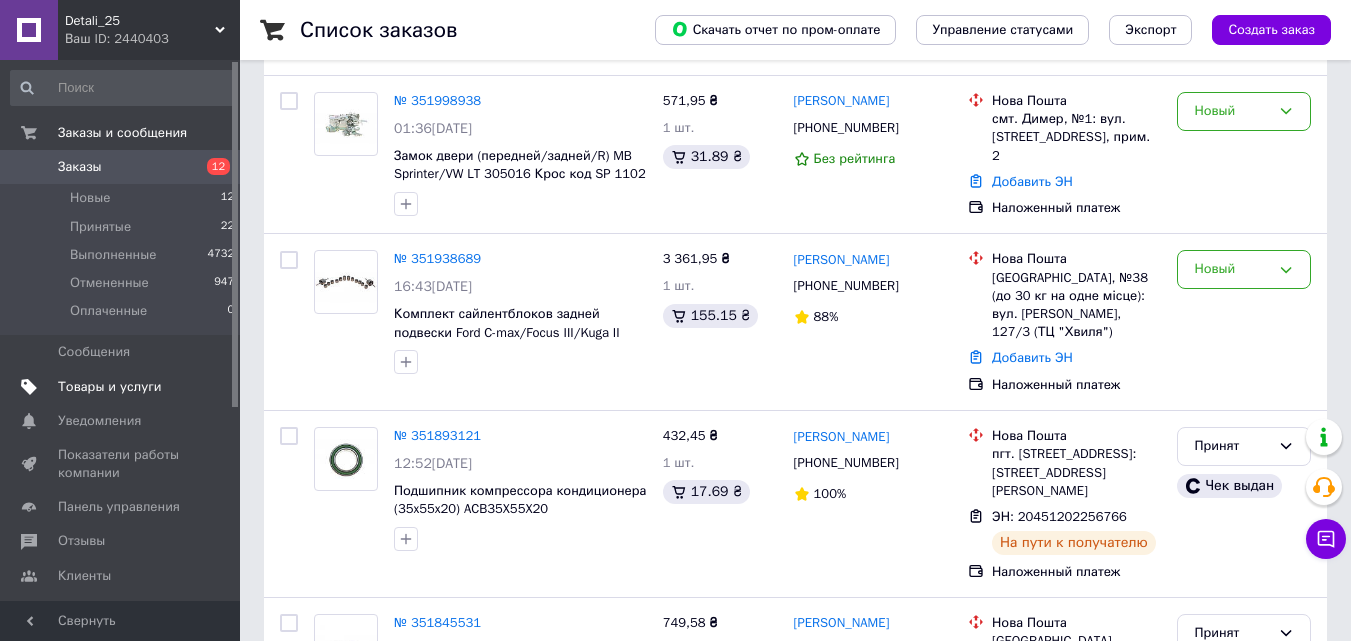 click on "Товары и услуги" at bounding box center (110, 387) 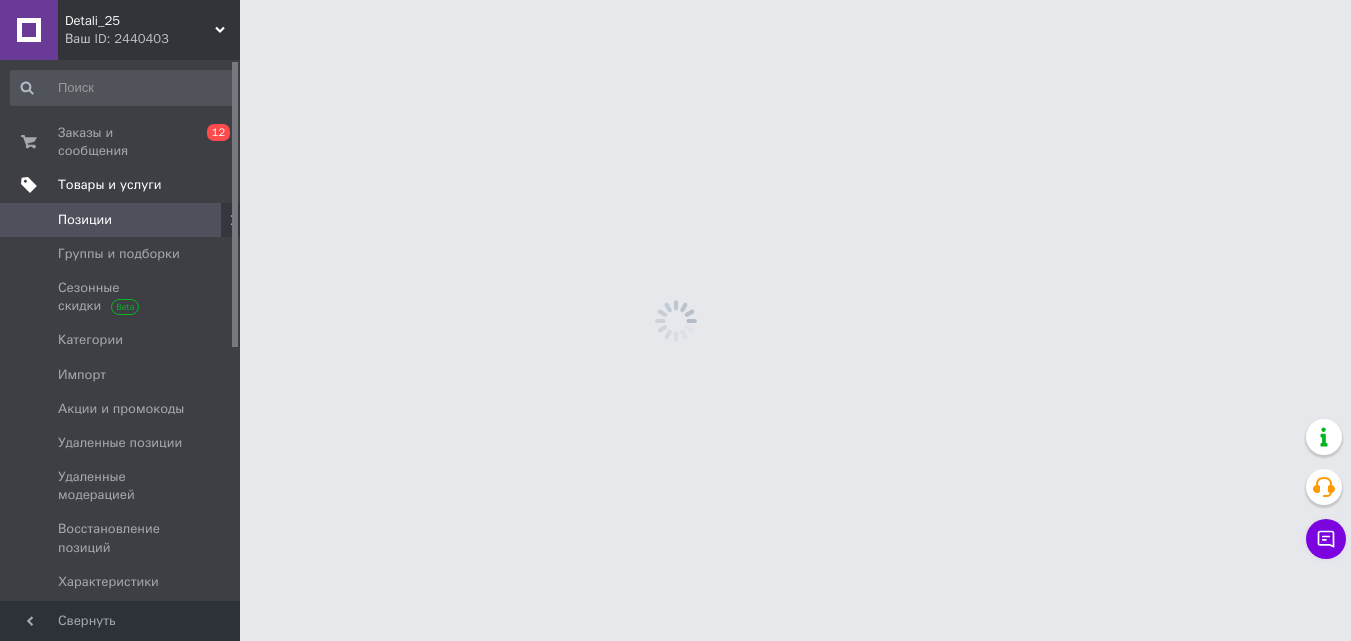 scroll, scrollTop: 0, scrollLeft: 0, axis: both 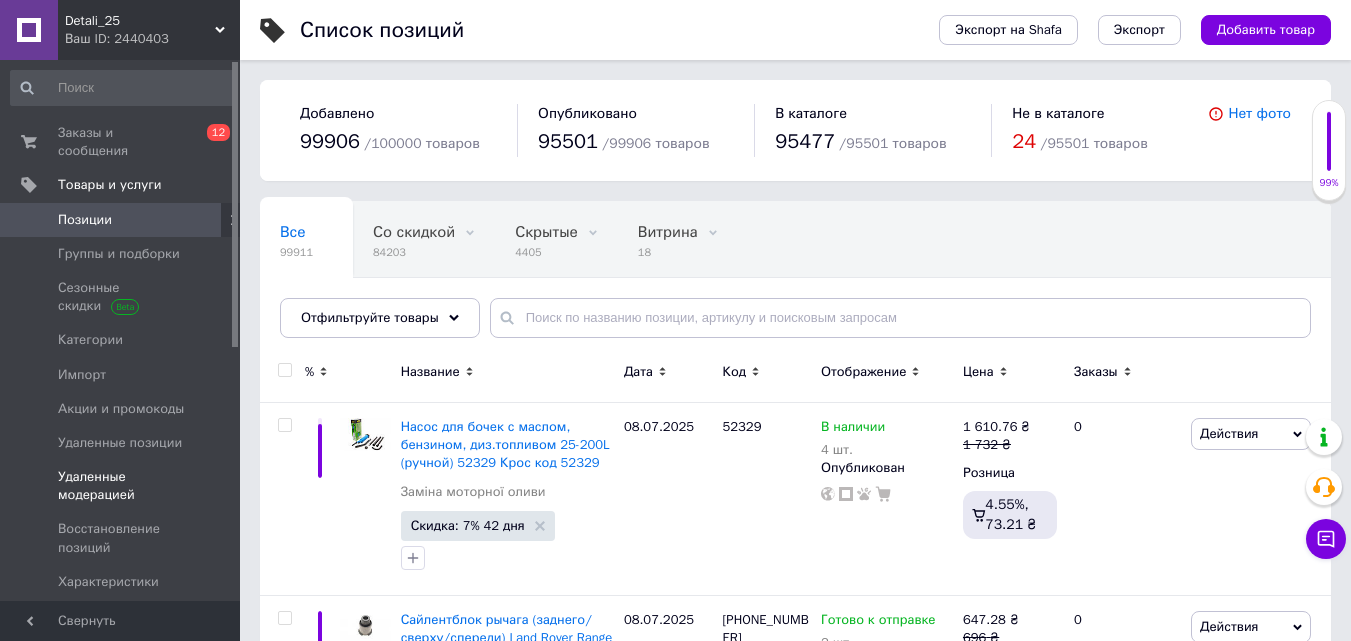 click on "Удаленные модерацией" at bounding box center [123, 486] 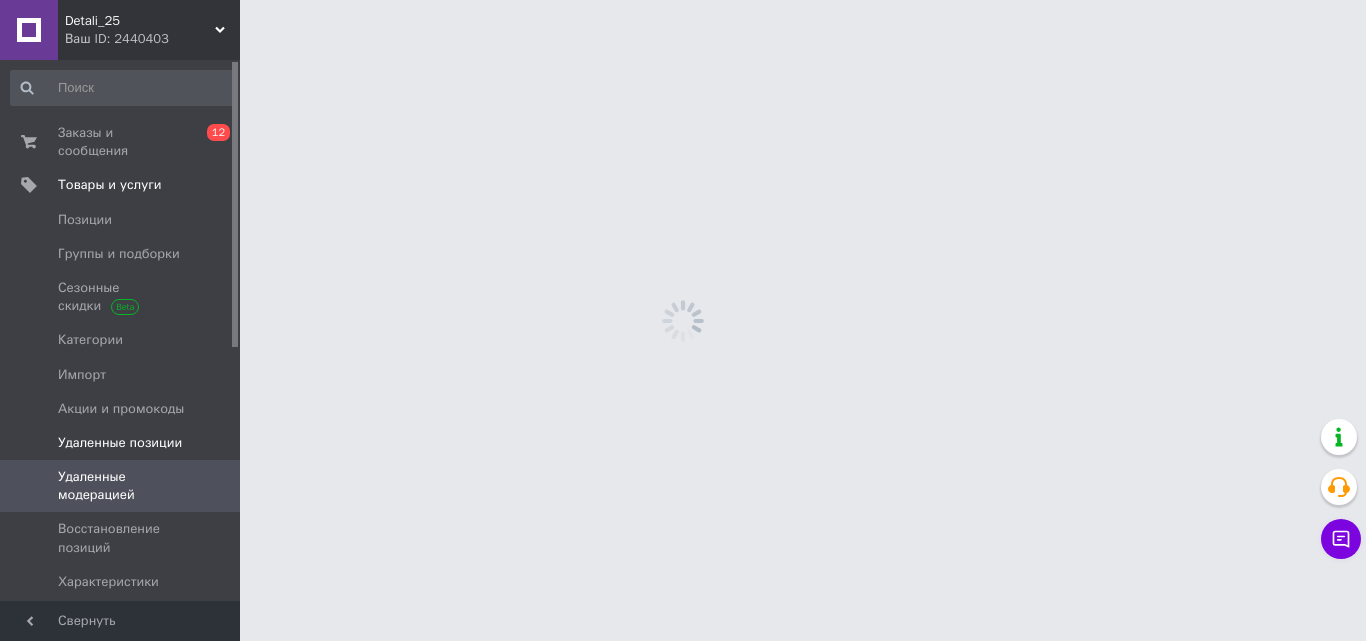 click on "Удаленные позиции" at bounding box center [120, 443] 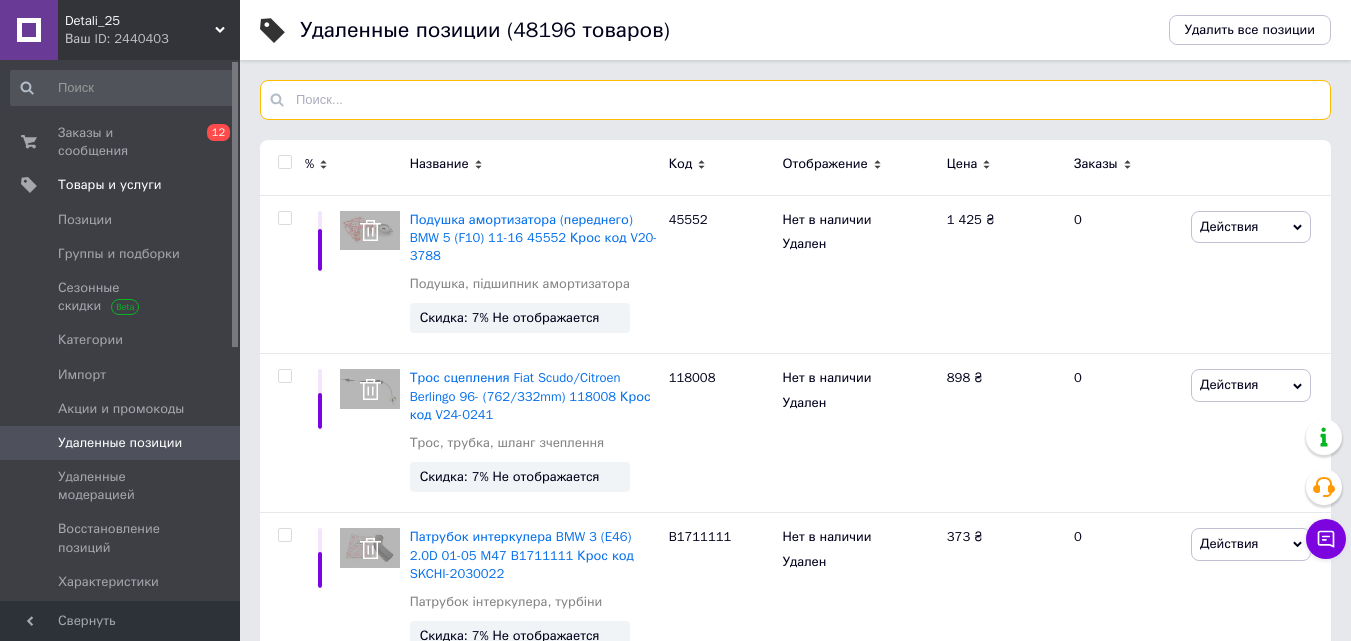 click at bounding box center (795, 100) 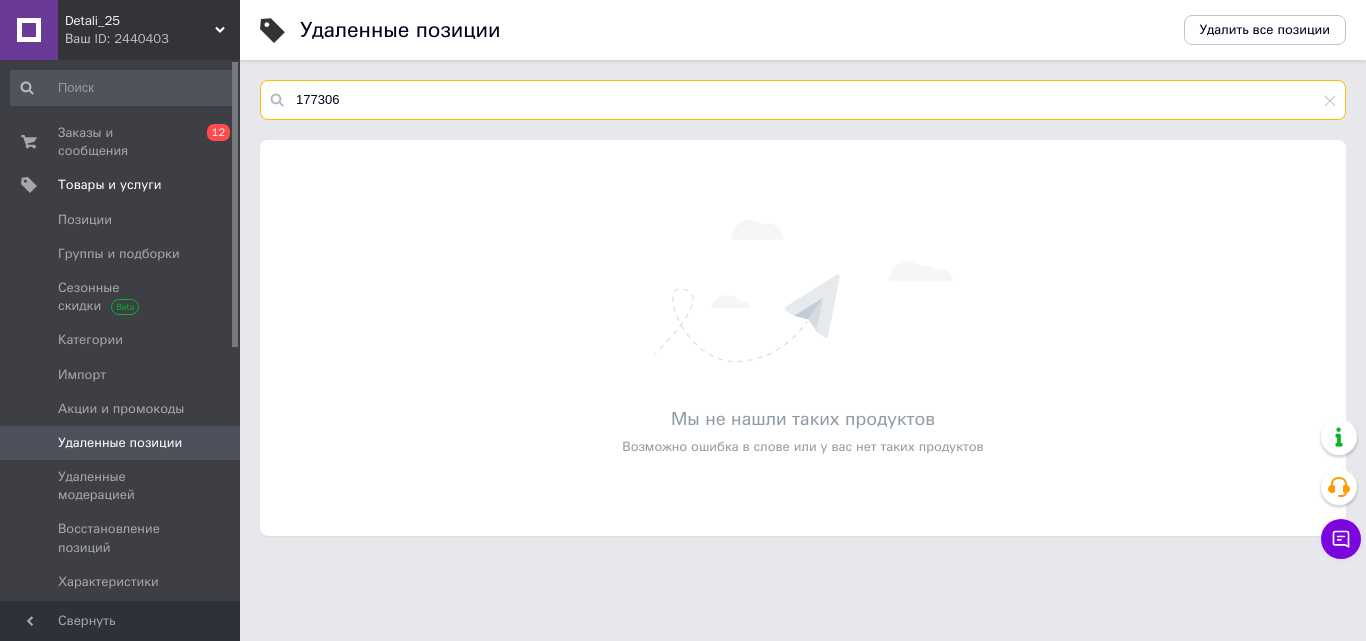 type on "177306" 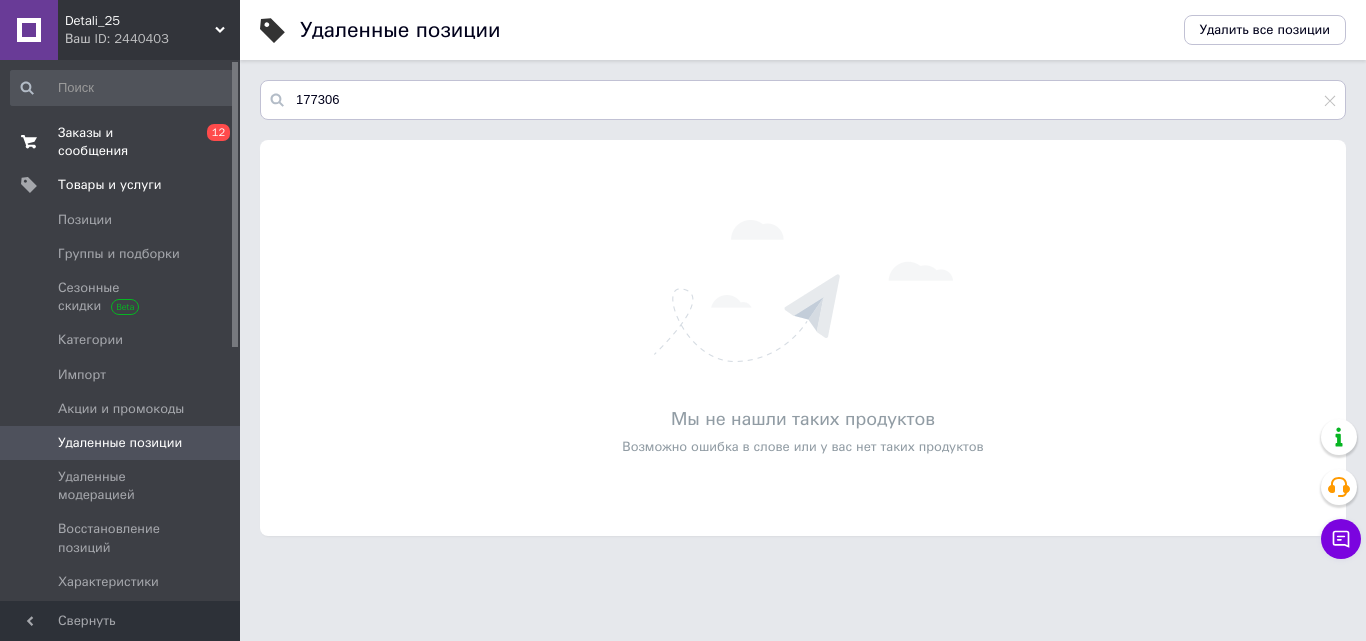 click on "Заказы и сообщения 0 12" at bounding box center (123, 142) 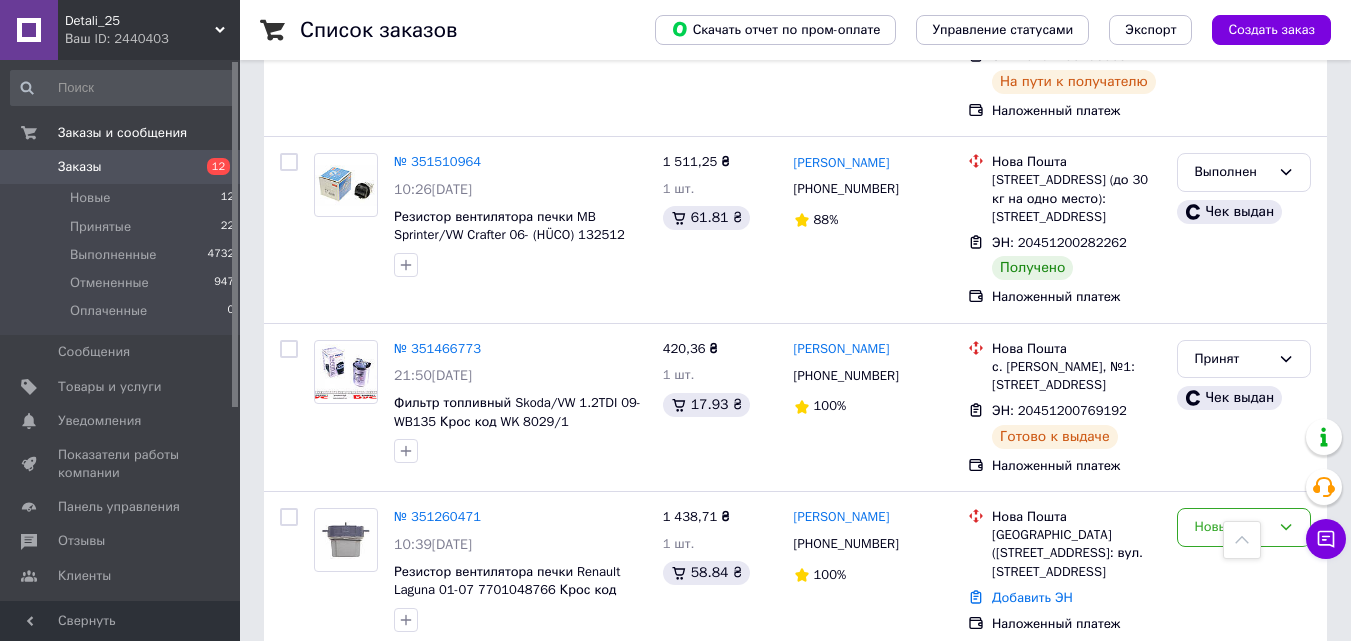 scroll, scrollTop: 2800, scrollLeft: 0, axis: vertical 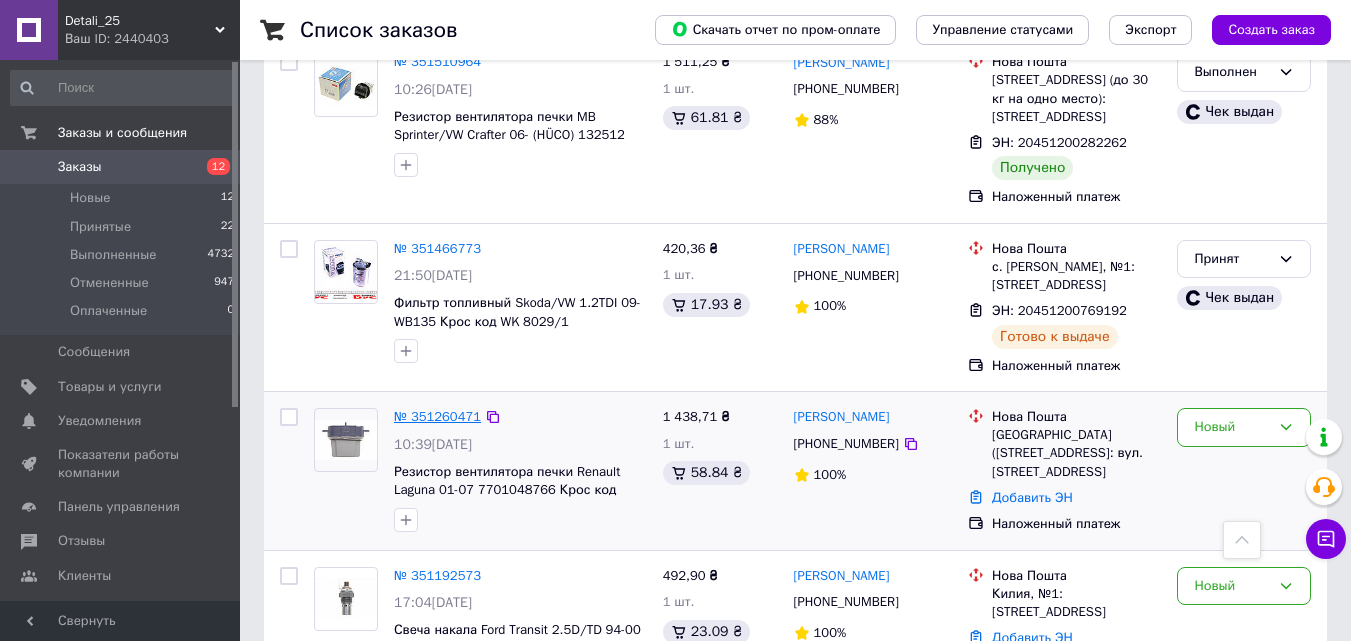 click on "№ 351260471" at bounding box center (437, 416) 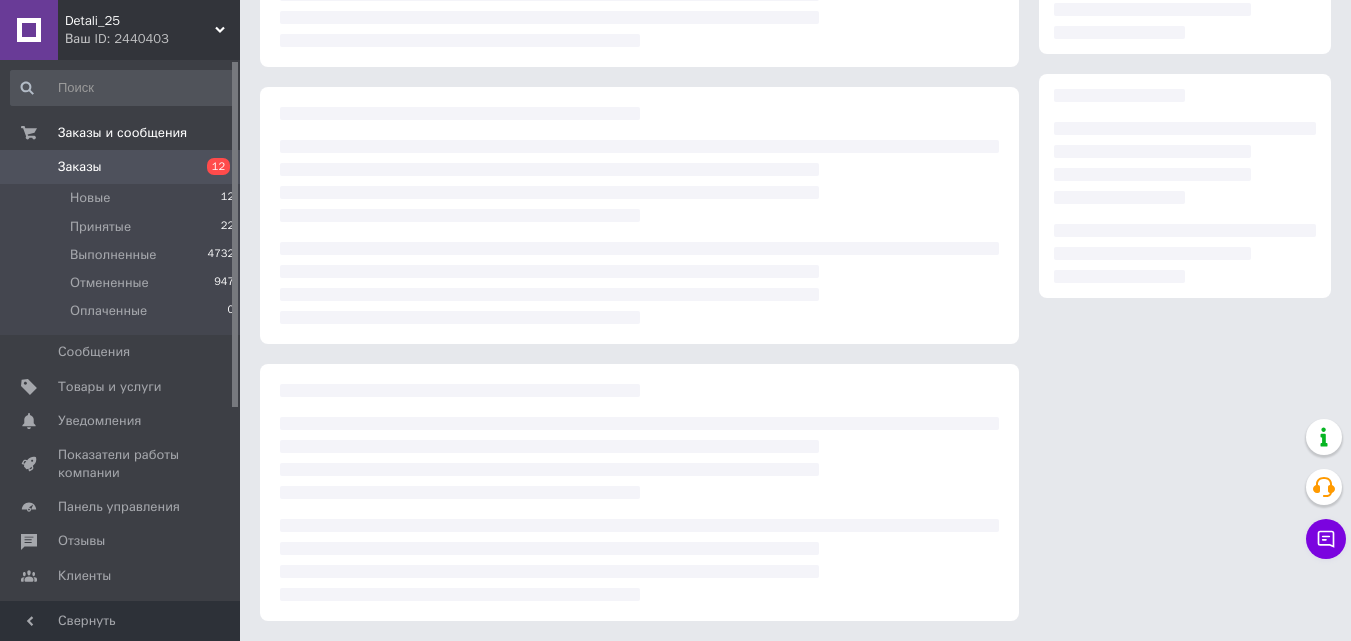 scroll, scrollTop: 0, scrollLeft: 0, axis: both 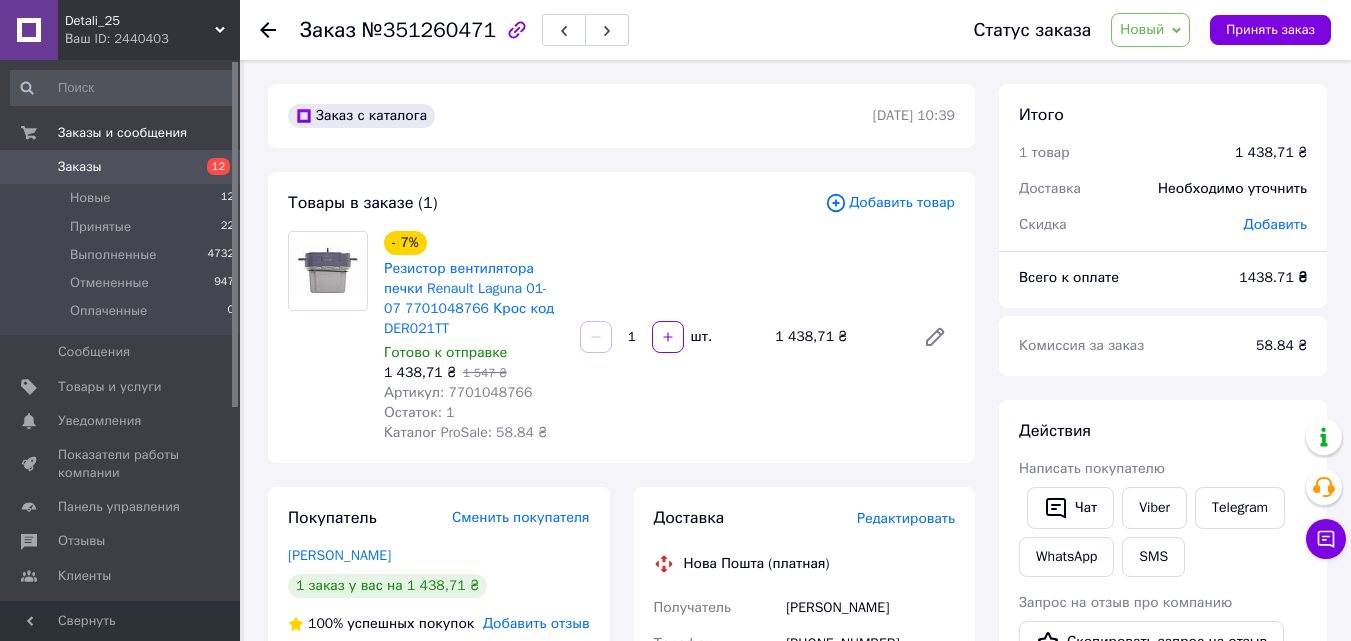 click on "Новый" at bounding box center [1150, 30] 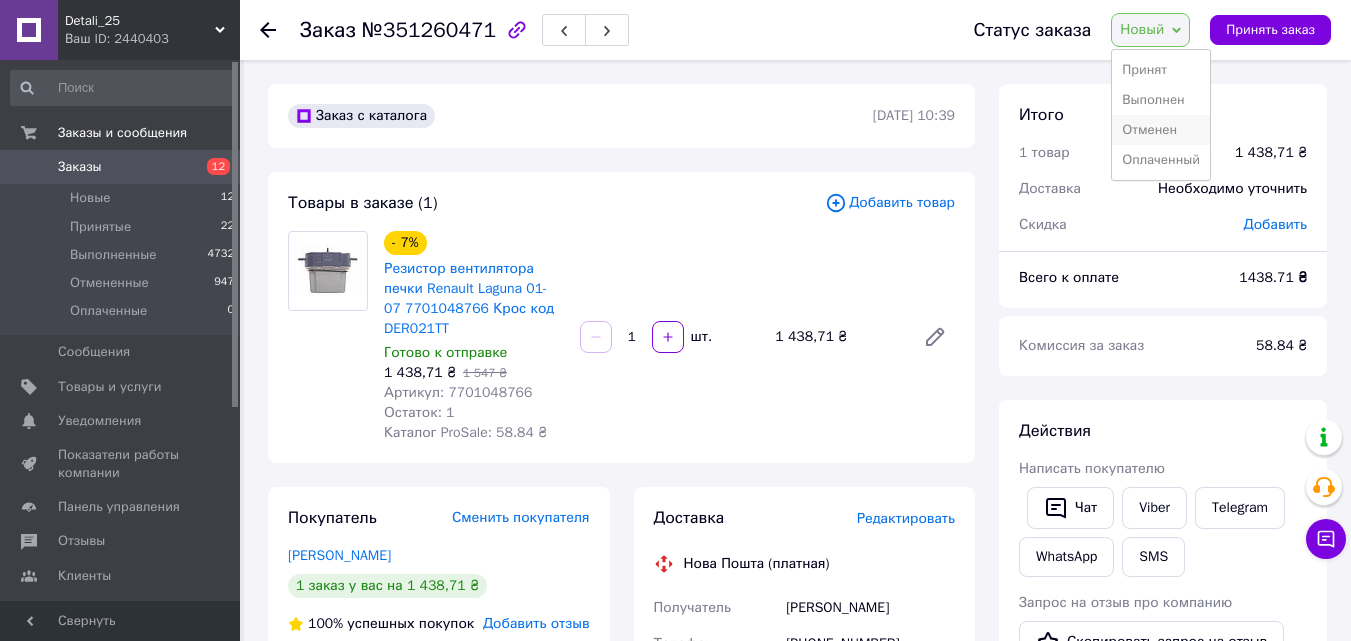 click on "Отменен" at bounding box center (1161, 130) 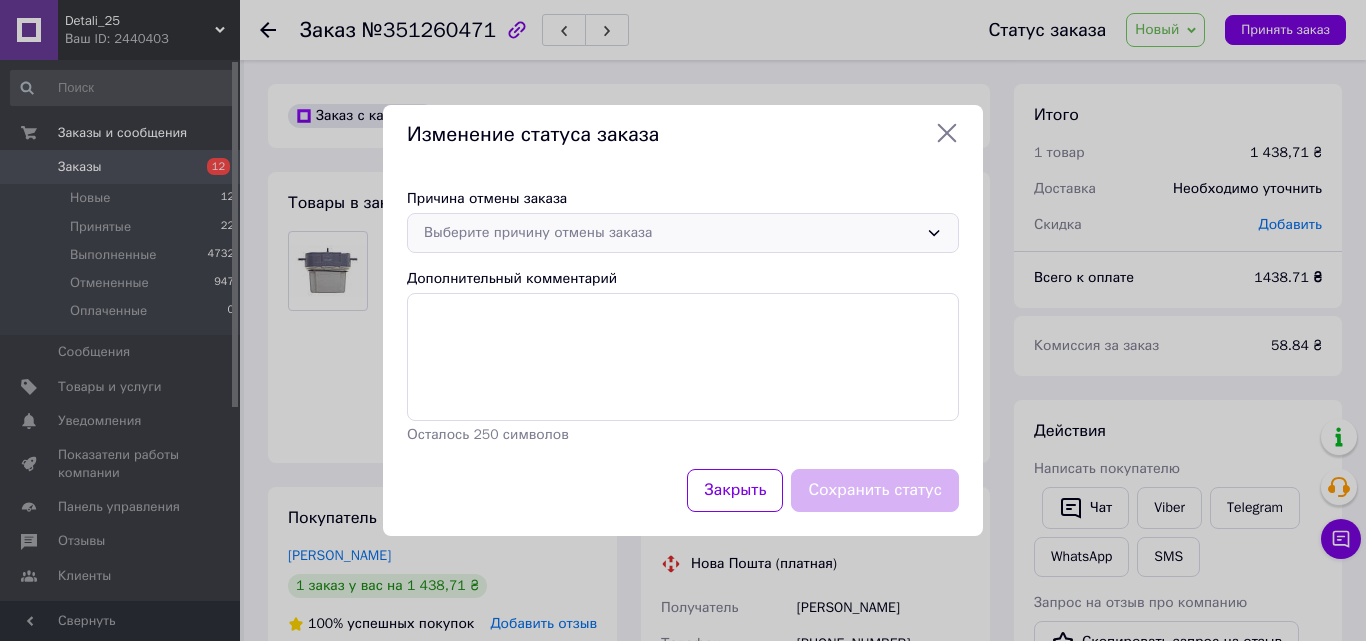 click on "Выберите причину отмены заказа" at bounding box center (671, 233) 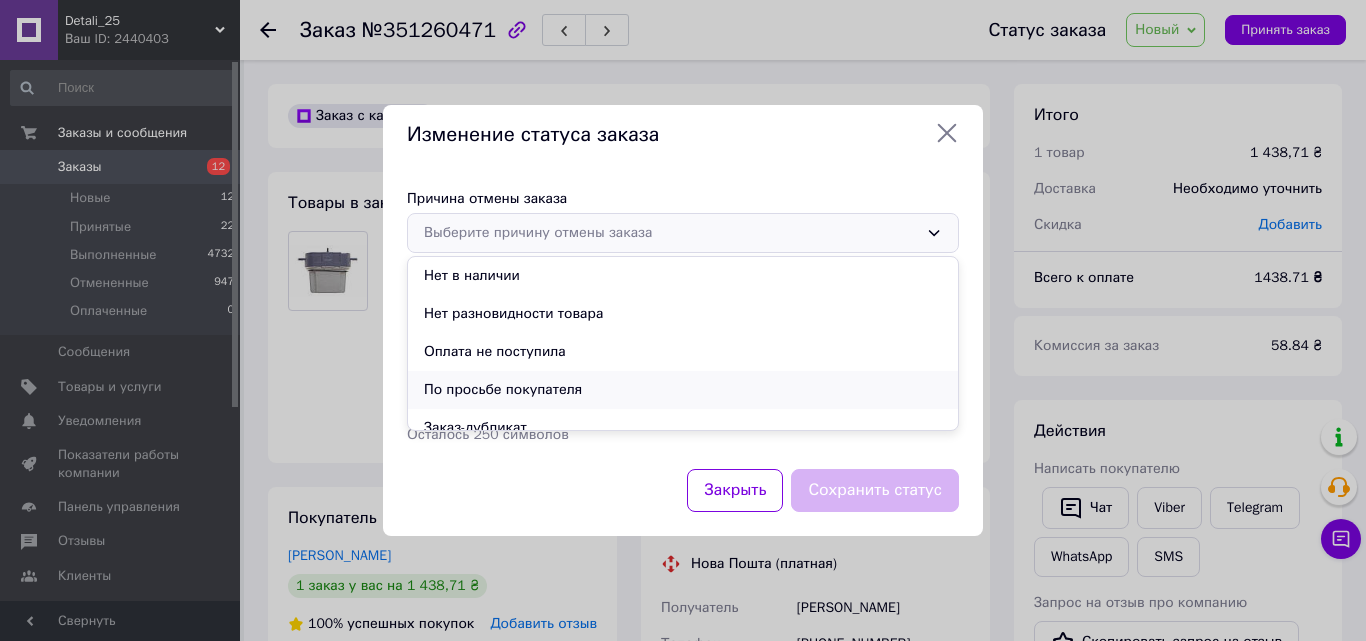 click on "По просьбе покупателя" at bounding box center [683, 390] 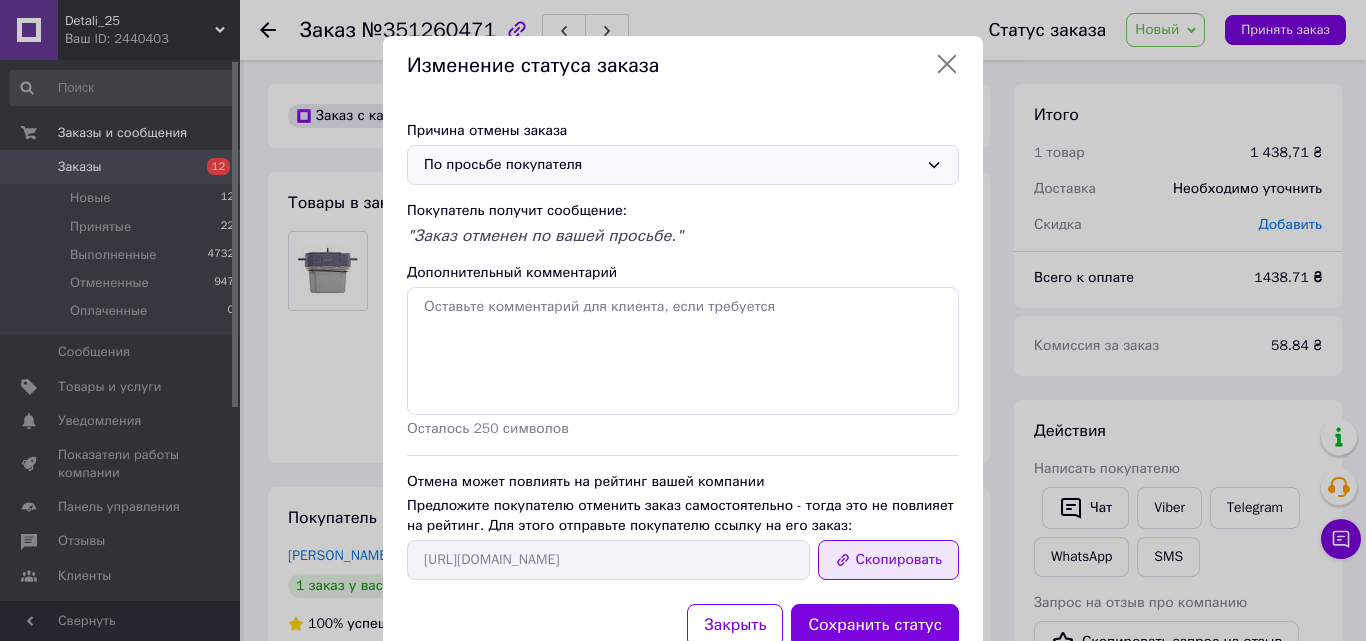 click on "Скопировать" at bounding box center [888, 560] 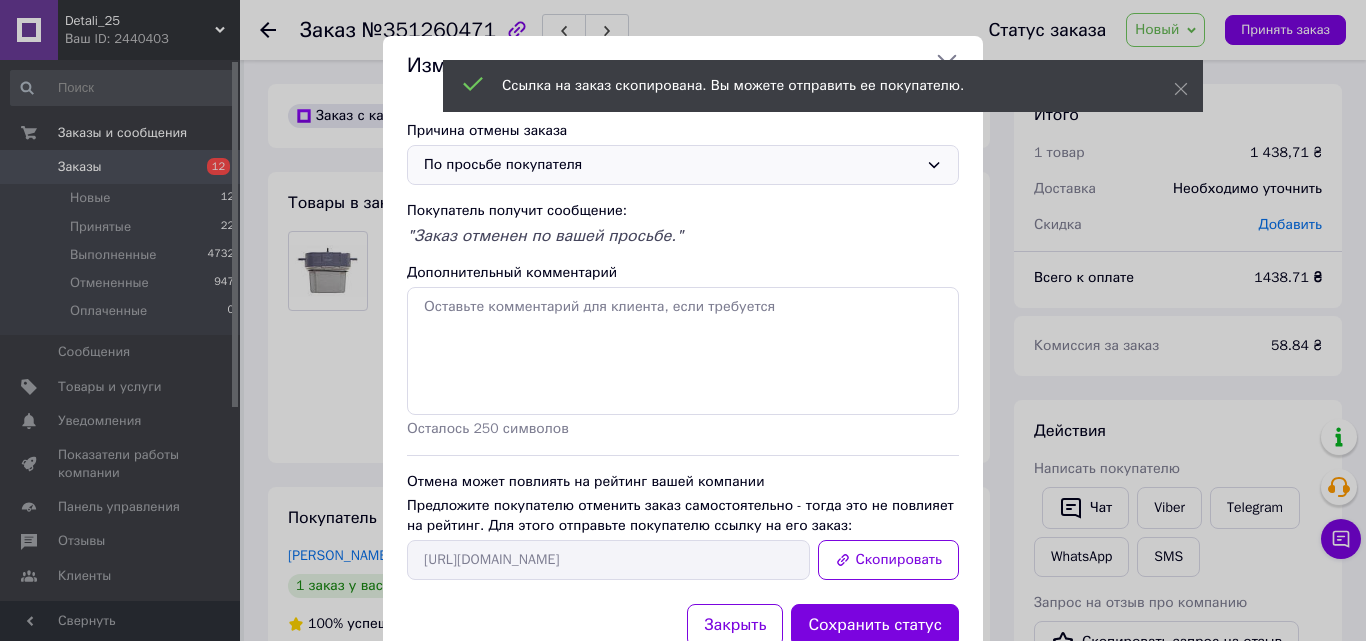click 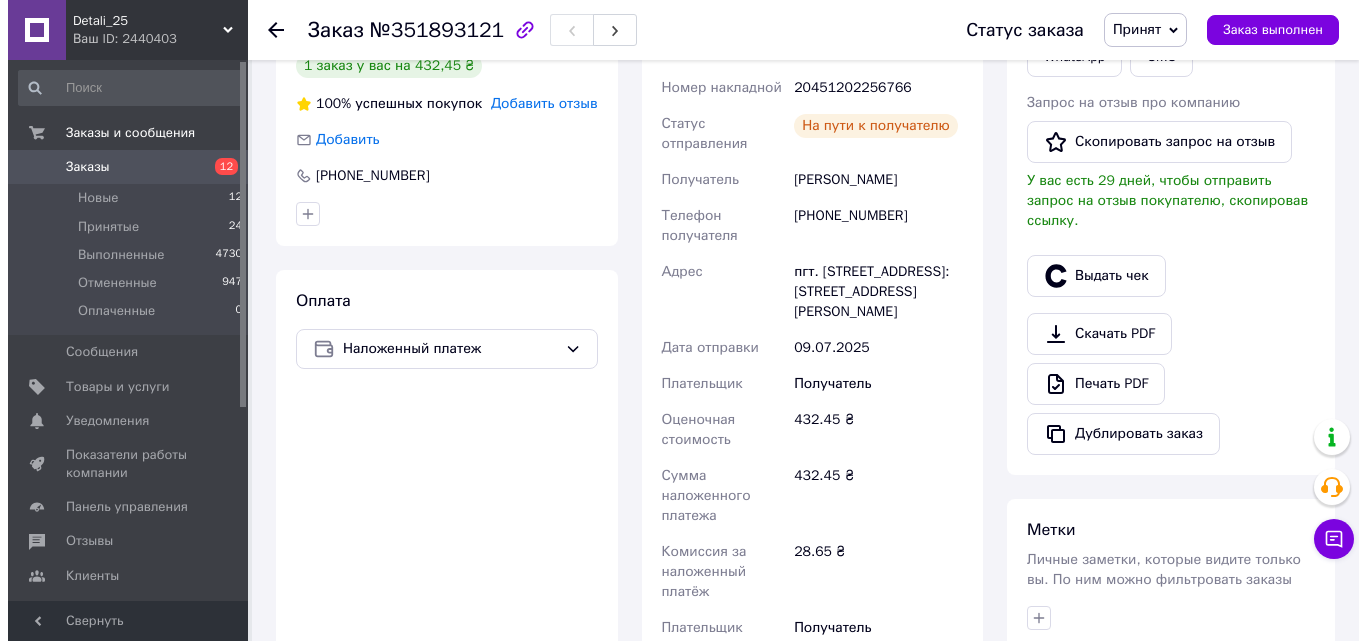 scroll, scrollTop: 400, scrollLeft: 0, axis: vertical 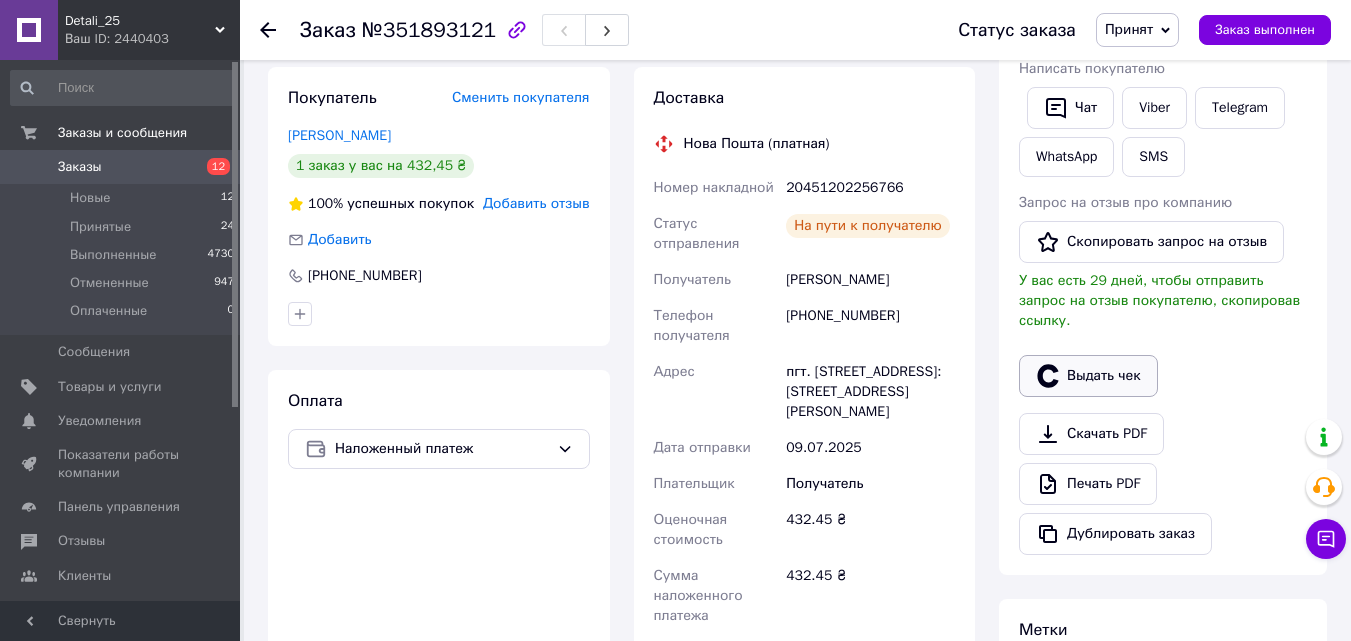 click 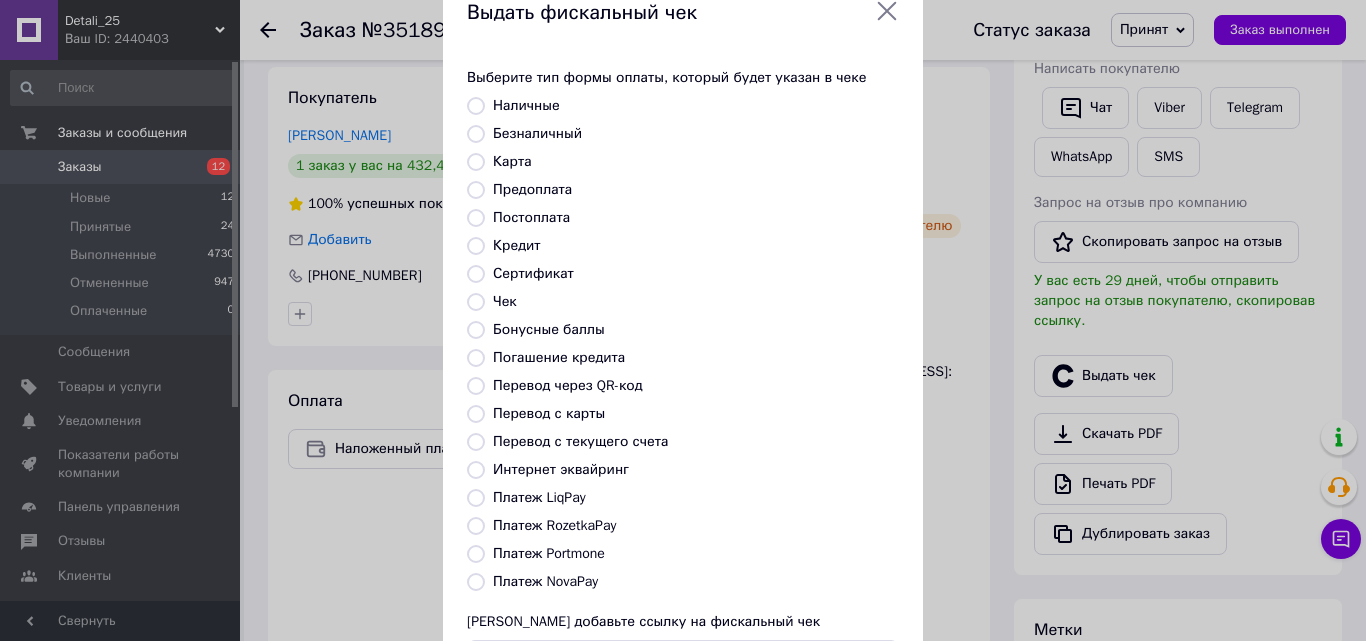 scroll, scrollTop: 100, scrollLeft: 0, axis: vertical 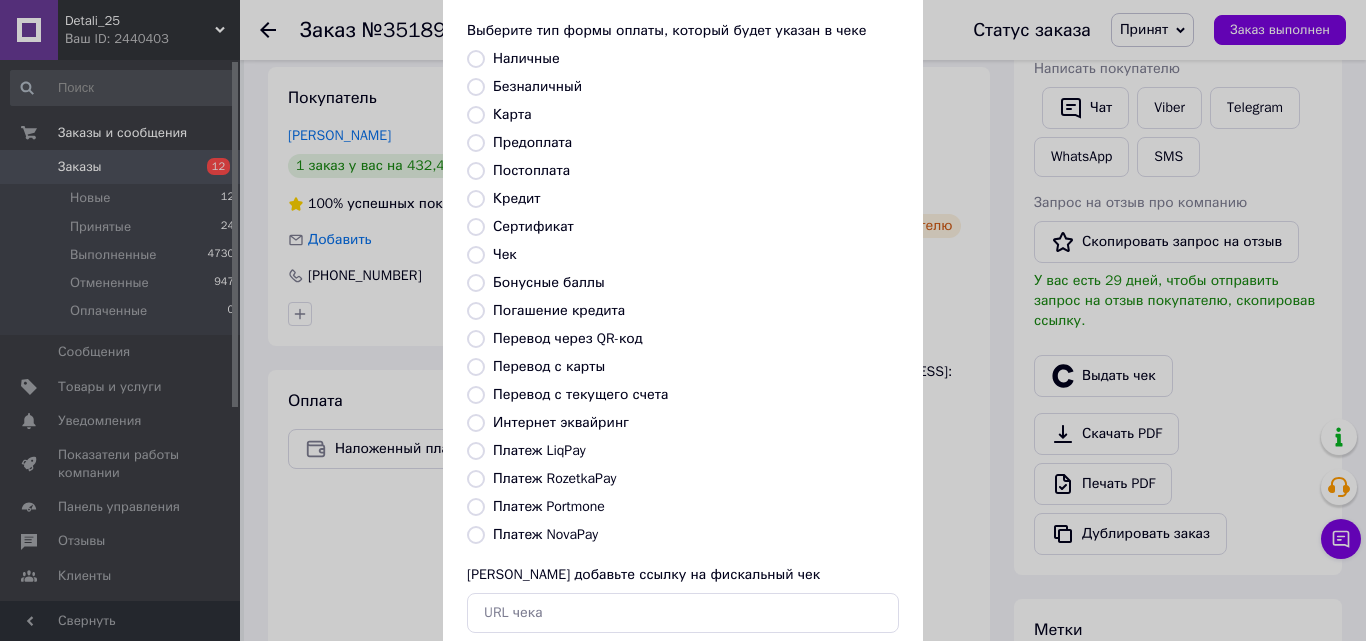 click on "Выберите тип формы оплаты, который будет указан в чеке Наличные Безналичный Карта Предоплата Постоплата Кредит Сертификат Чек Бонусные баллы Погашение кредита Перевод через QR-код Перевод с карты Перевод с текущего счета Интернет эквайринг Платеж LiqPay Платеж RozetkaPay Платеж Portmone Платеж NovaPay Или добавьте ссылку на фискальный чек" at bounding box center [683, 327] 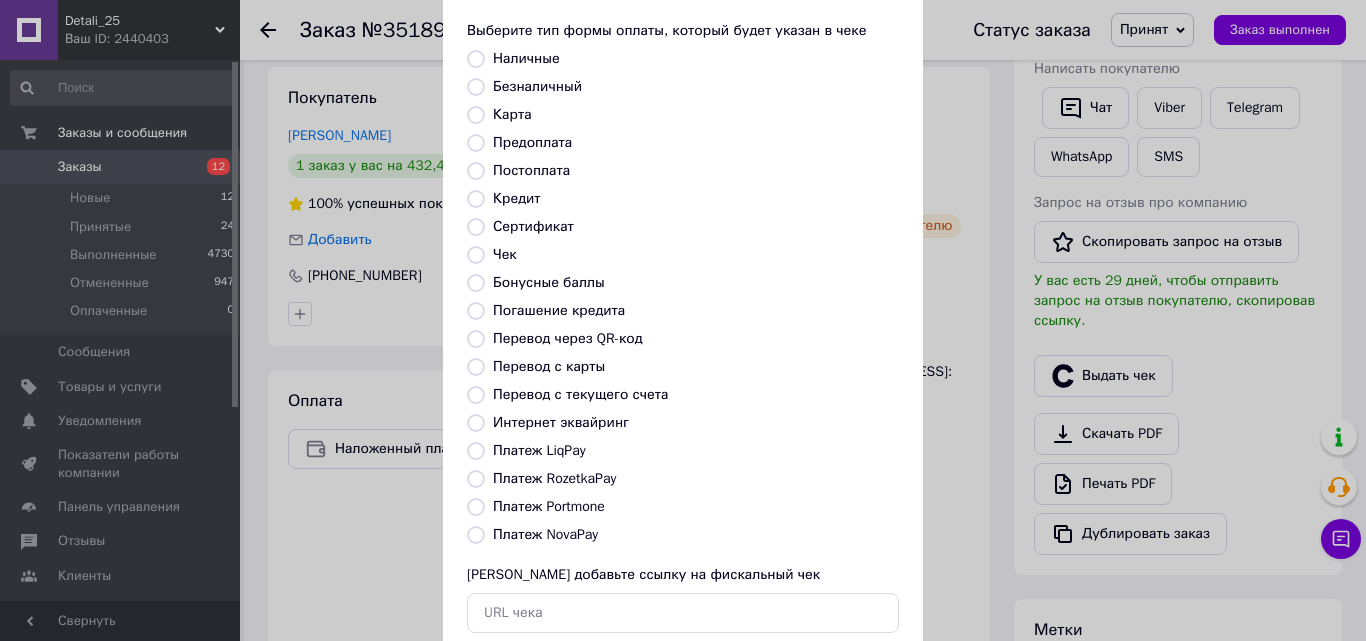 radio on "true" 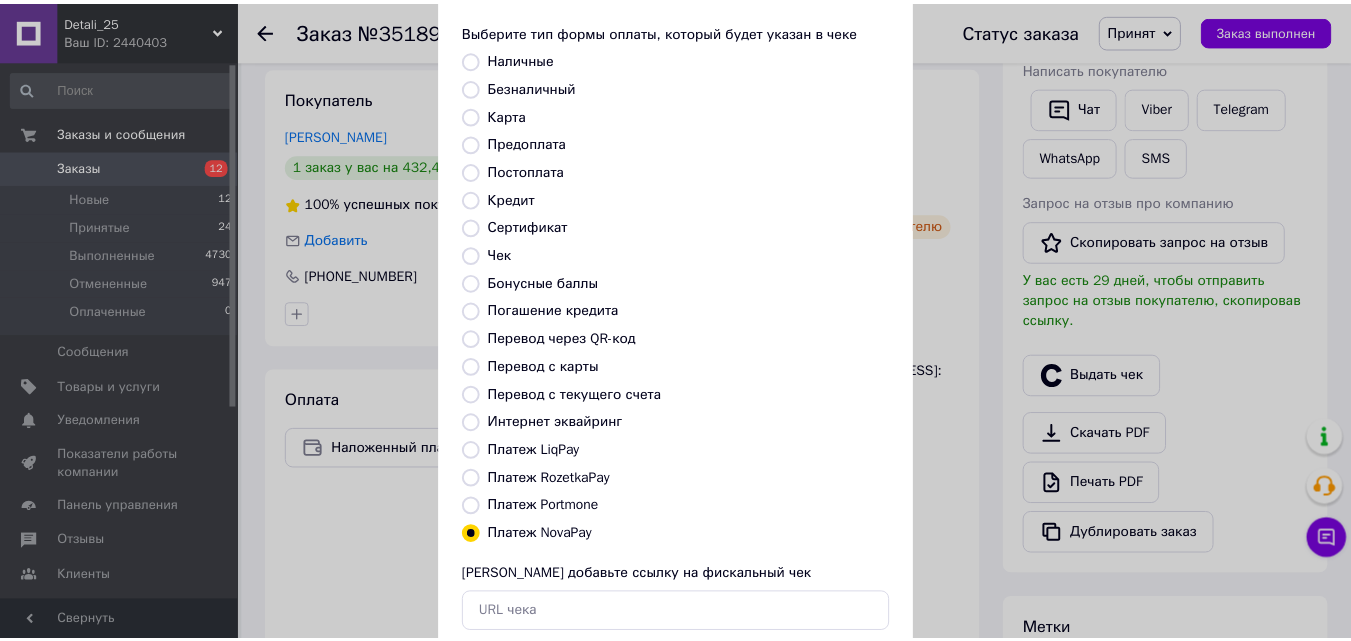 scroll, scrollTop: 218, scrollLeft: 0, axis: vertical 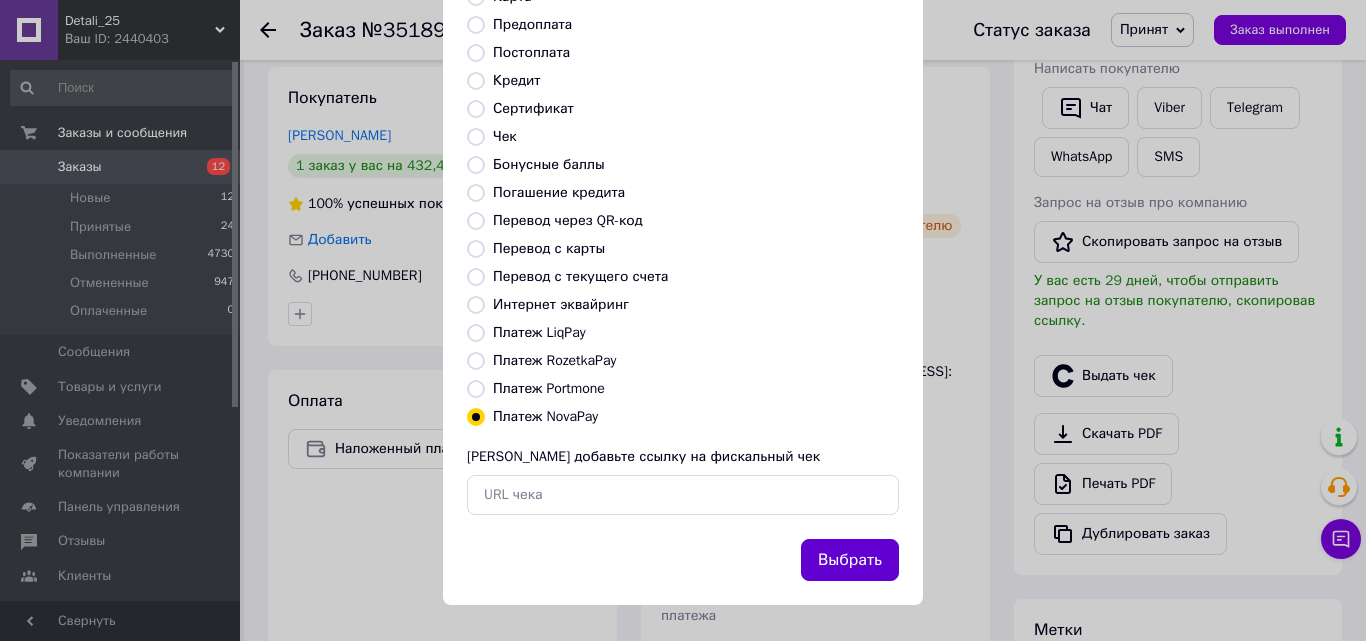 click on "Выбрать" at bounding box center [850, 560] 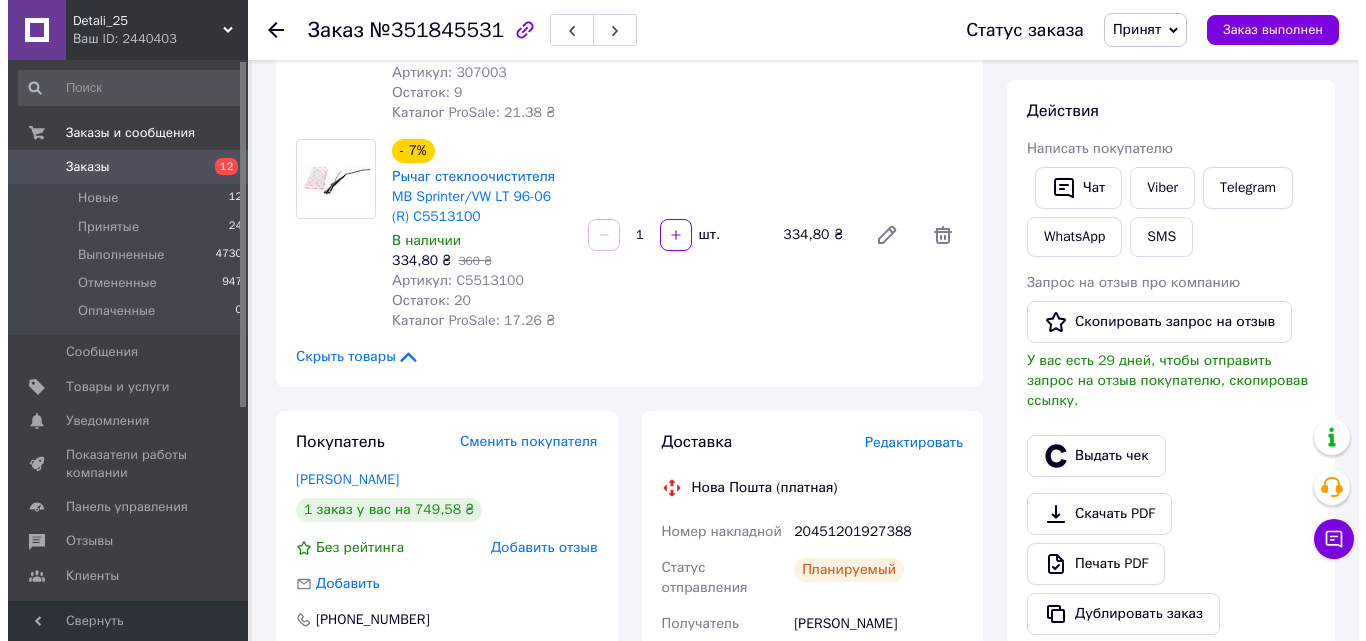 scroll, scrollTop: 400, scrollLeft: 0, axis: vertical 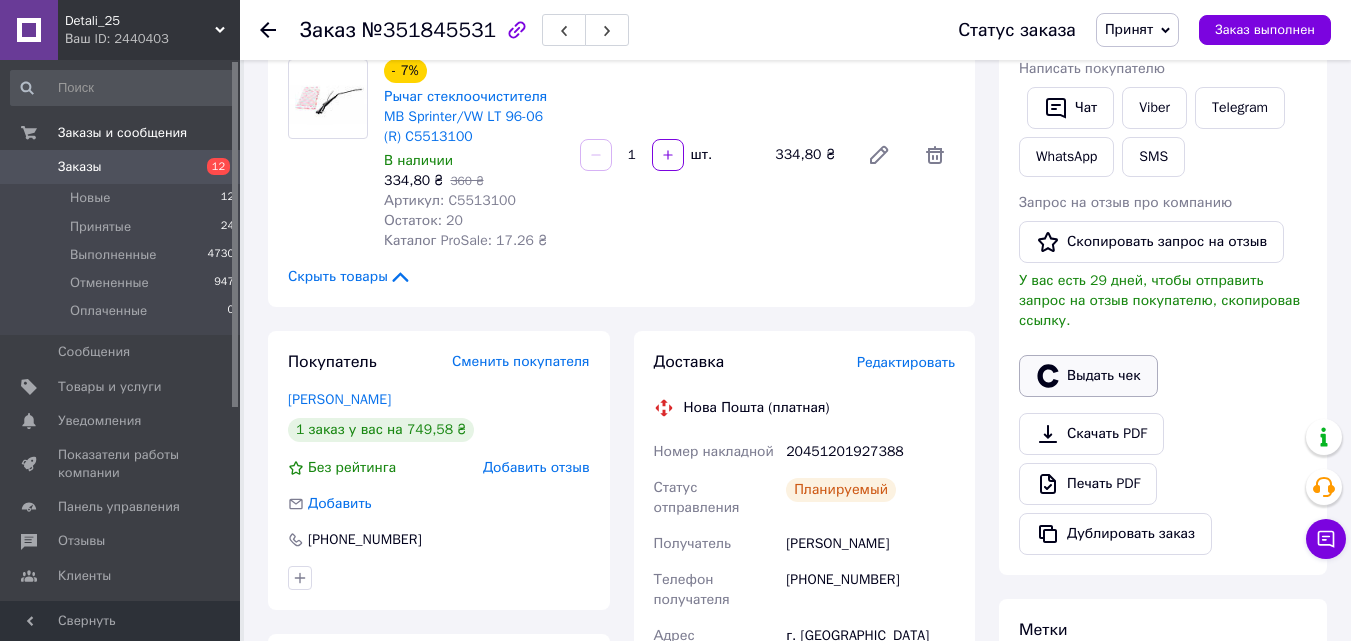 click on "Выдать чек" at bounding box center (1088, 376) 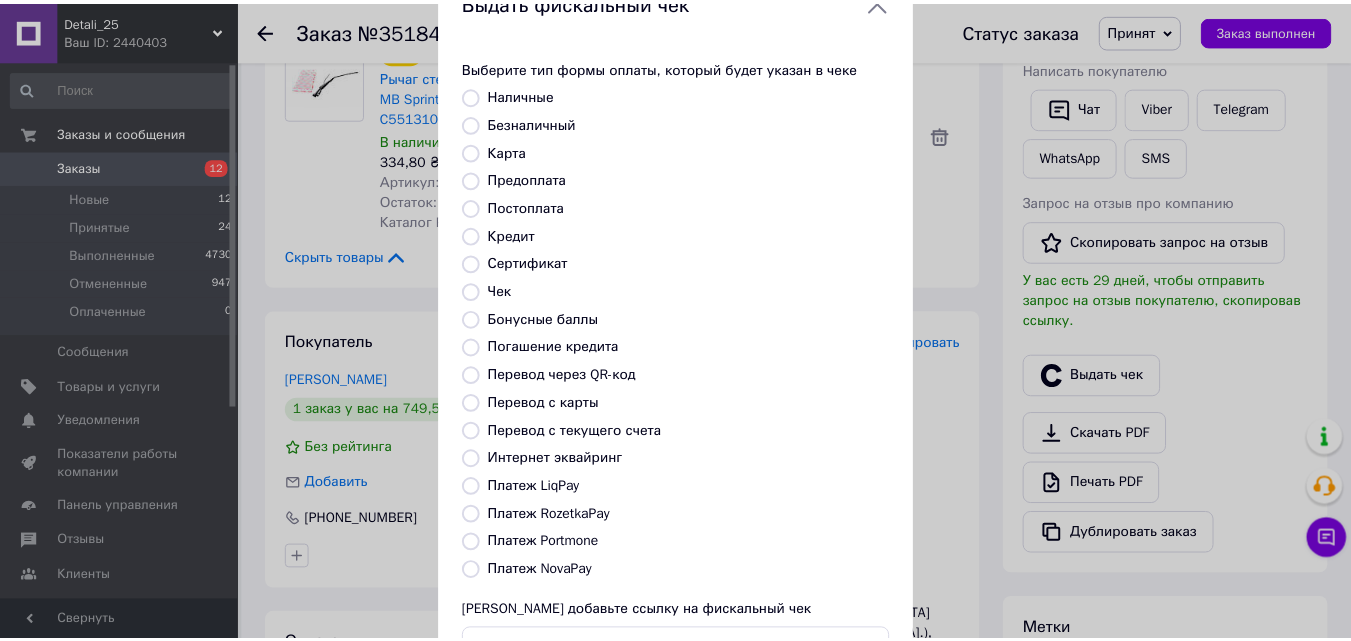 scroll, scrollTop: 218, scrollLeft: 0, axis: vertical 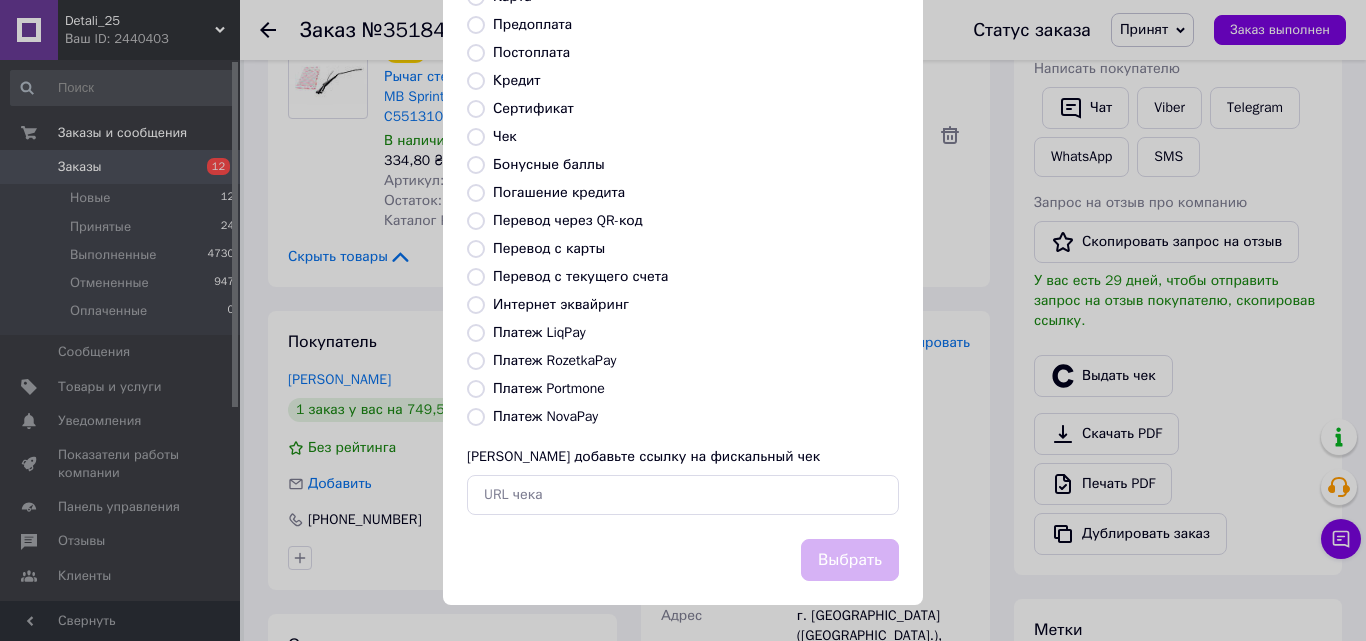 click on "Платеж NovaPay" at bounding box center [545, 416] 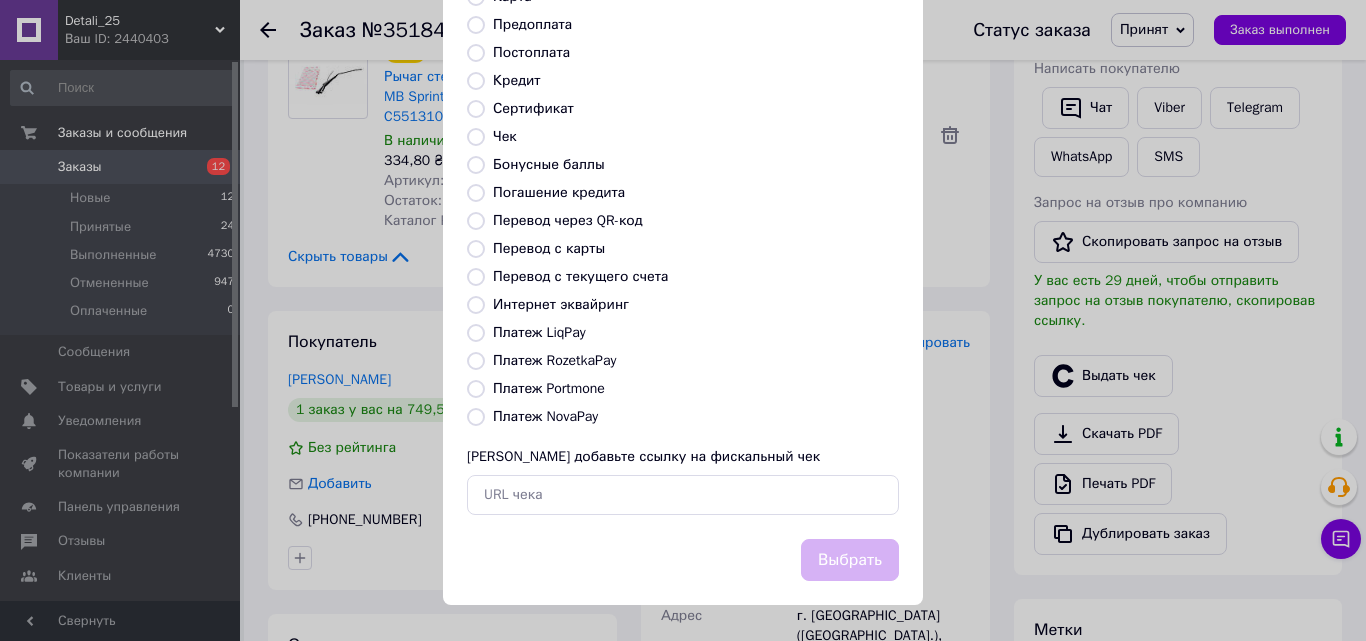 radio on "true" 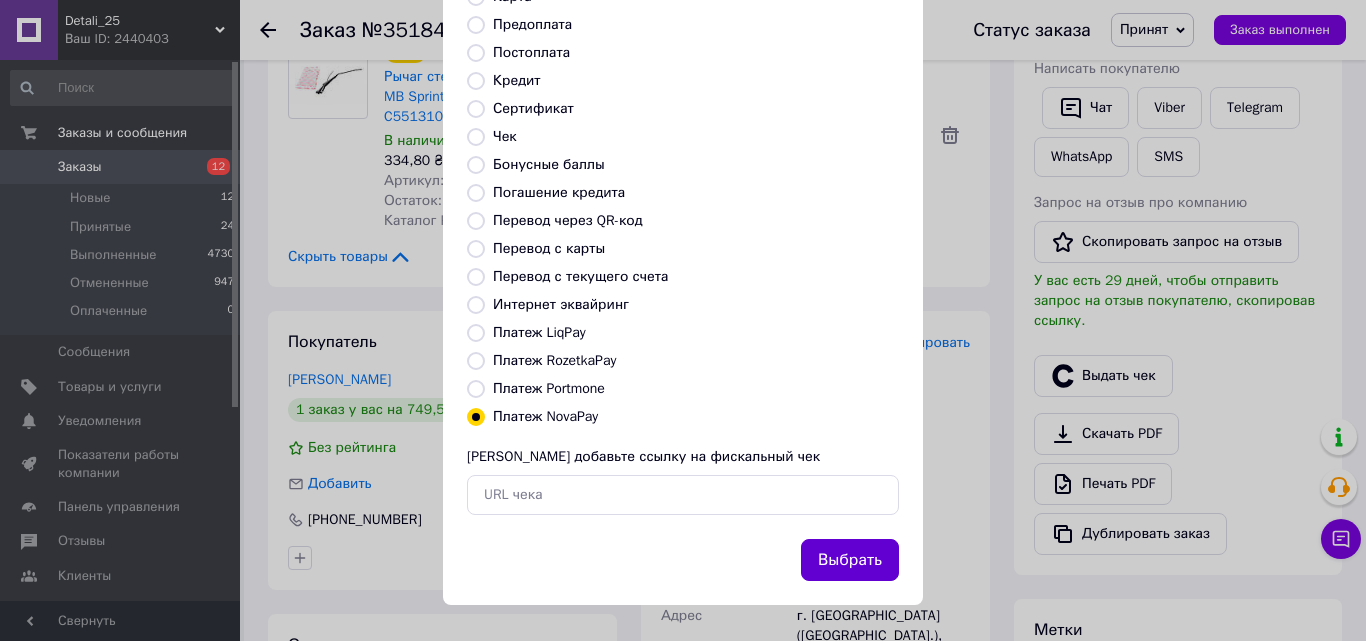 click on "Выбрать" at bounding box center (850, 560) 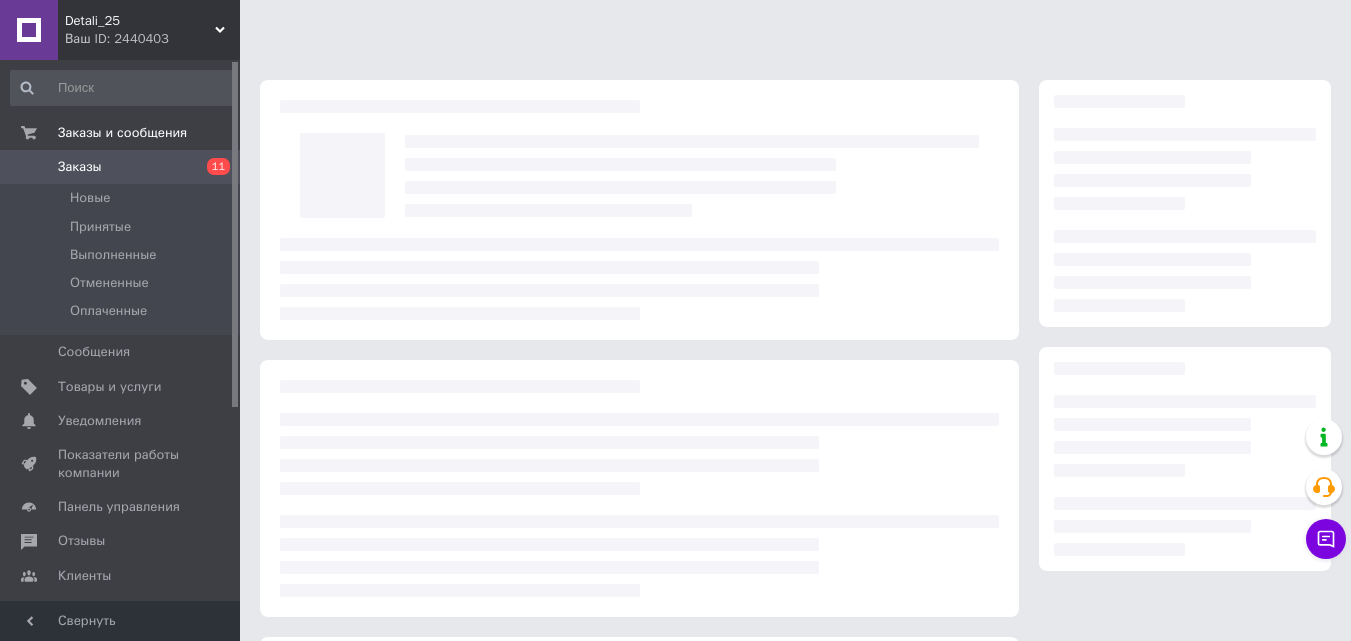 scroll, scrollTop: 0, scrollLeft: 0, axis: both 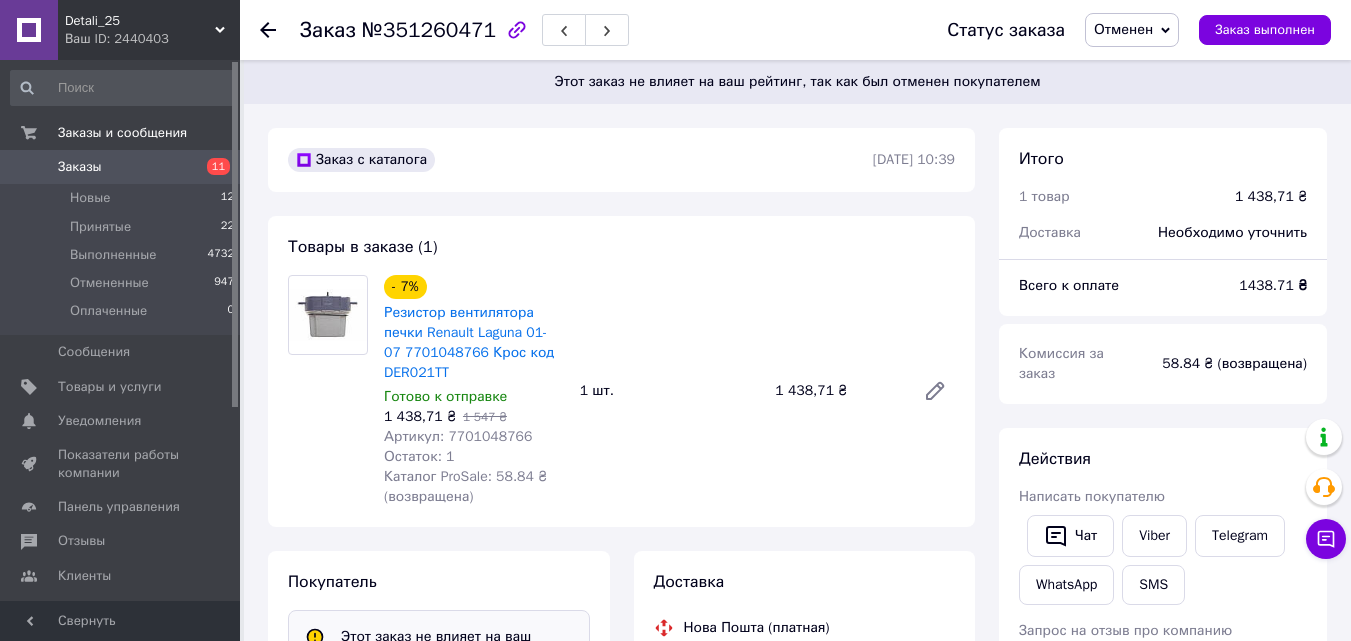 click on "Заказы 11" at bounding box center (123, 167) 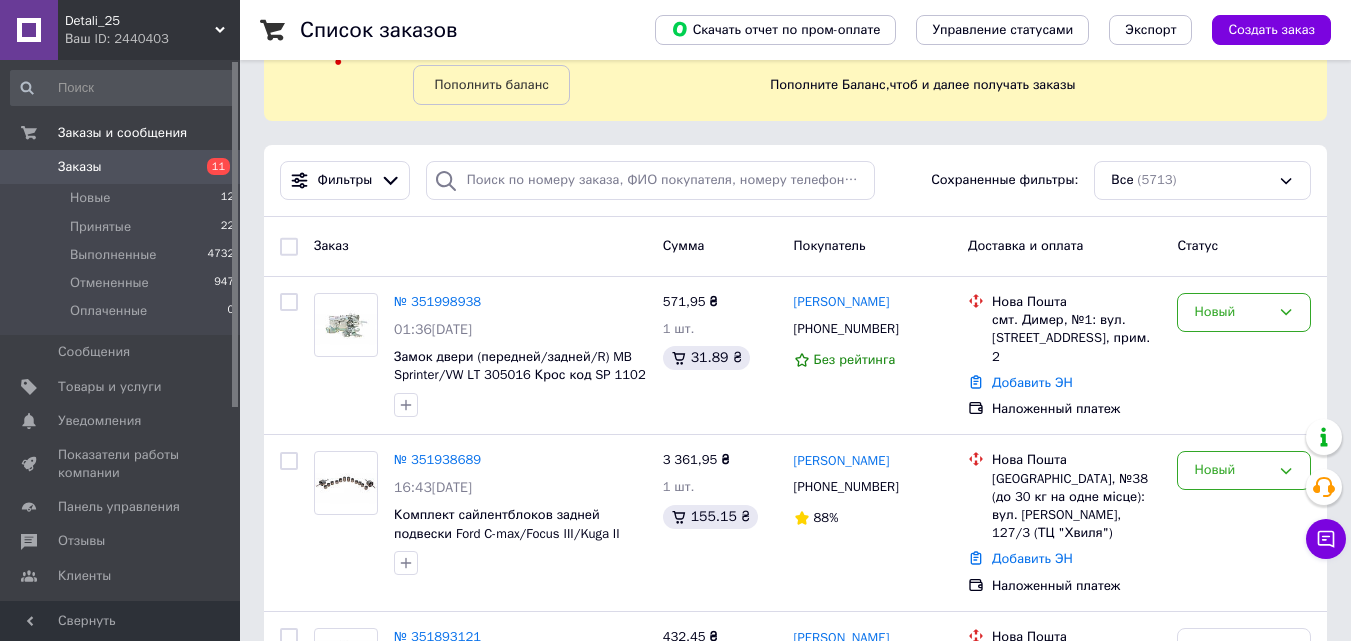 scroll, scrollTop: 100, scrollLeft: 0, axis: vertical 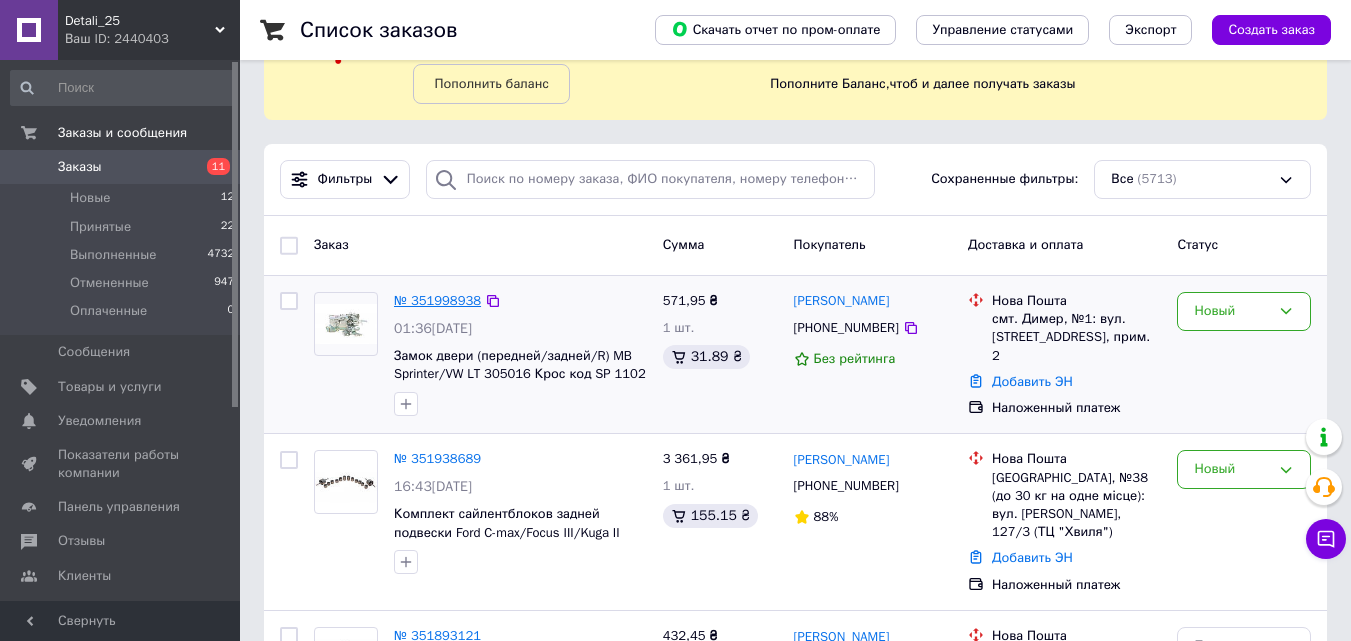 click on "№ 351998938" at bounding box center [437, 300] 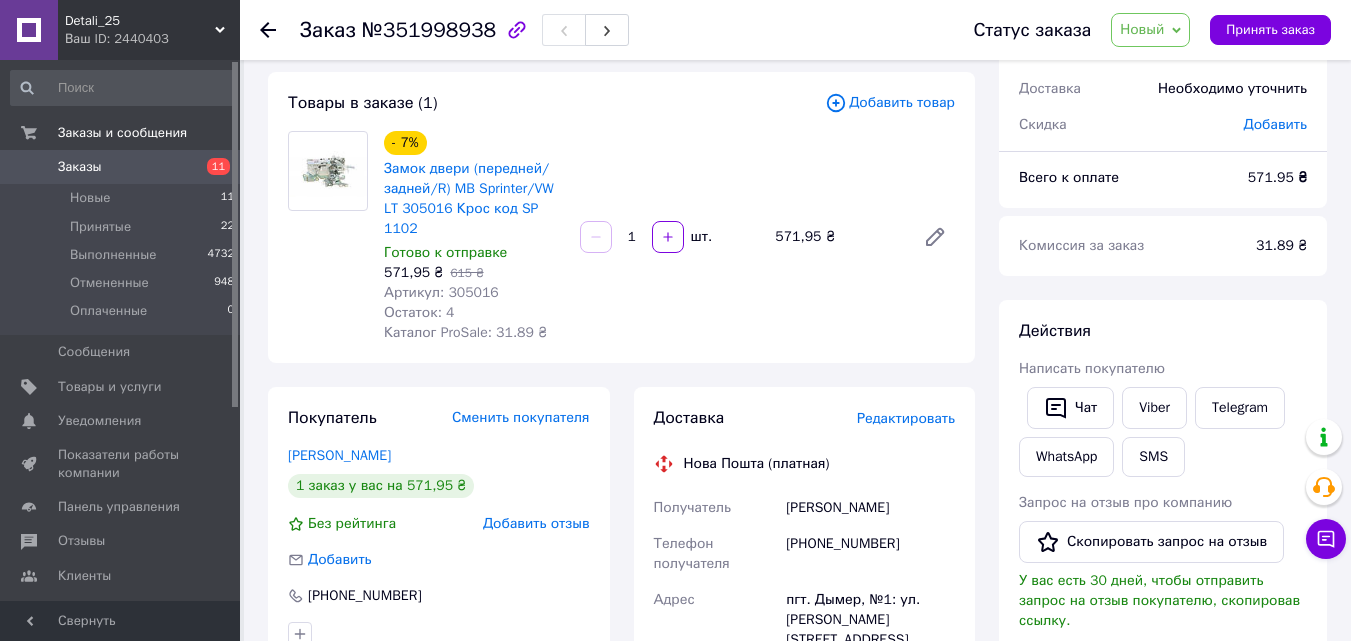 click on "Артикул: 305016" at bounding box center (441, 292) 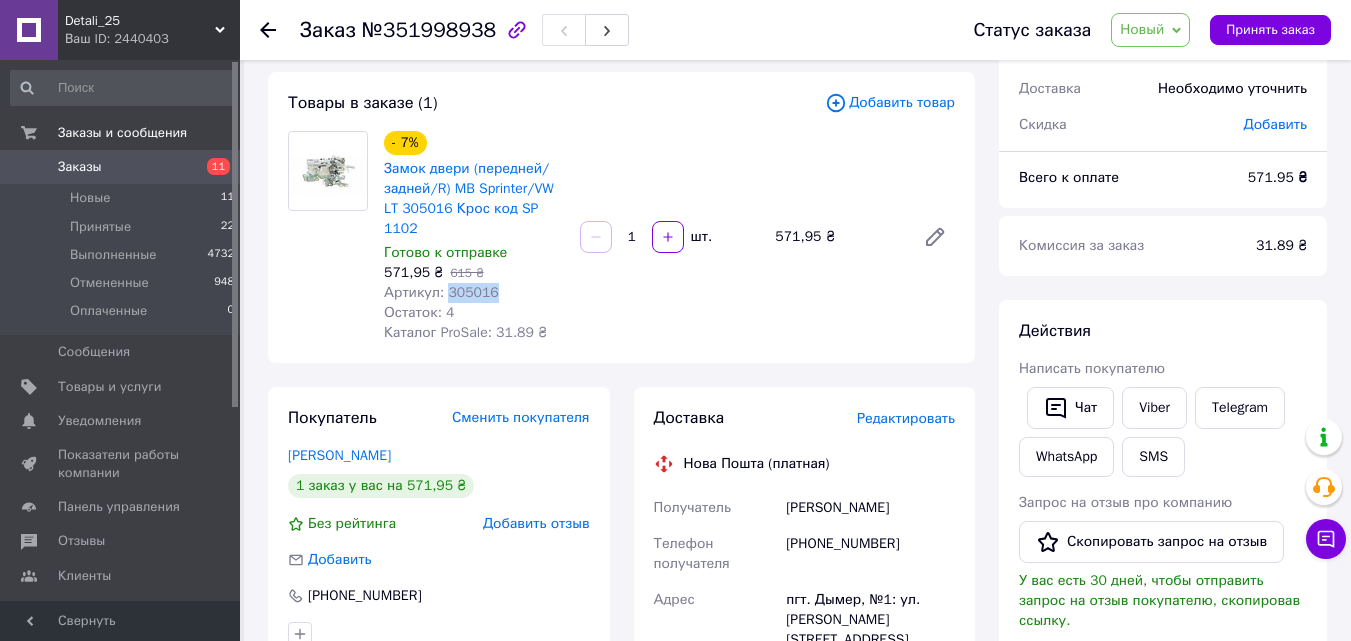 click on "Артикул: 305016" at bounding box center [441, 292] 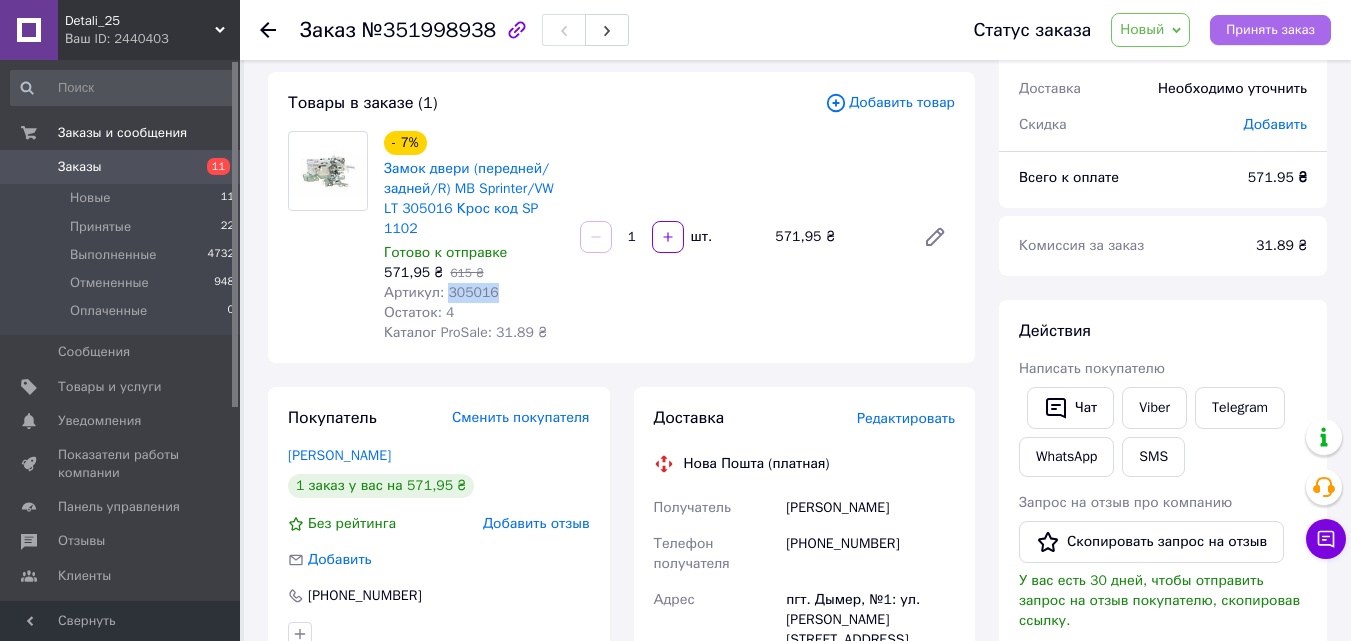click on "Принять заказ" at bounding box center (1270, 30) 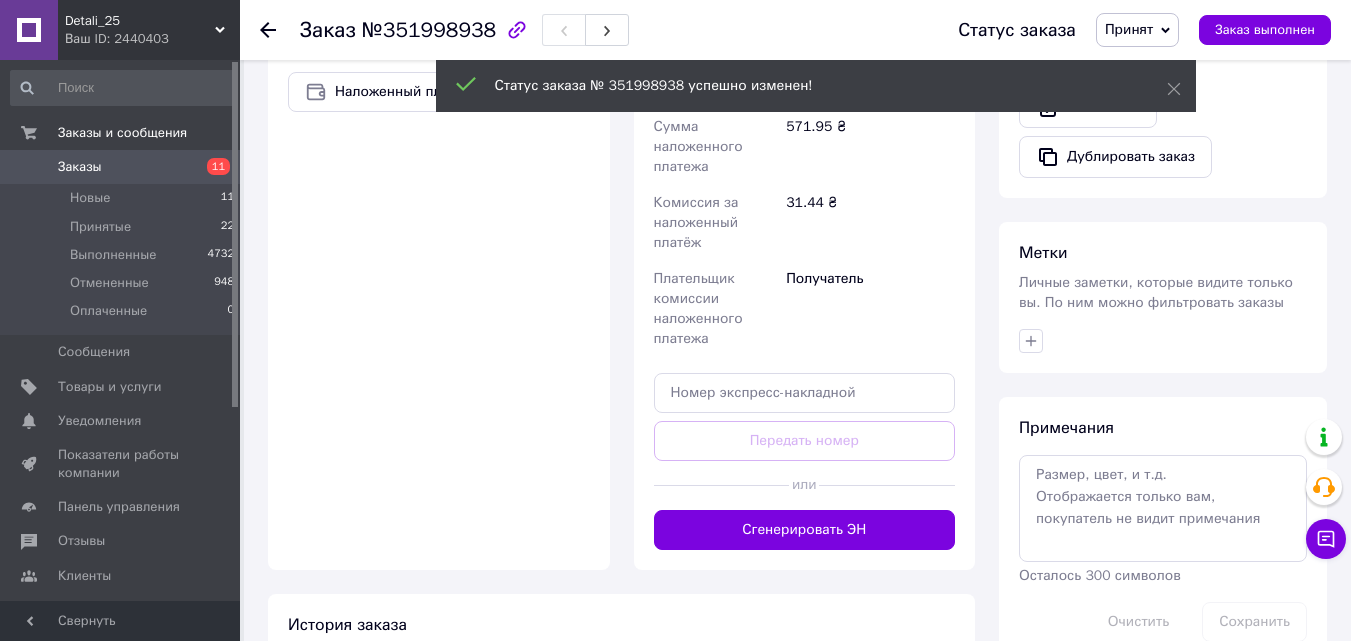 scroll, scrollTop: 800, scrollLeft: 0, axis: vertical 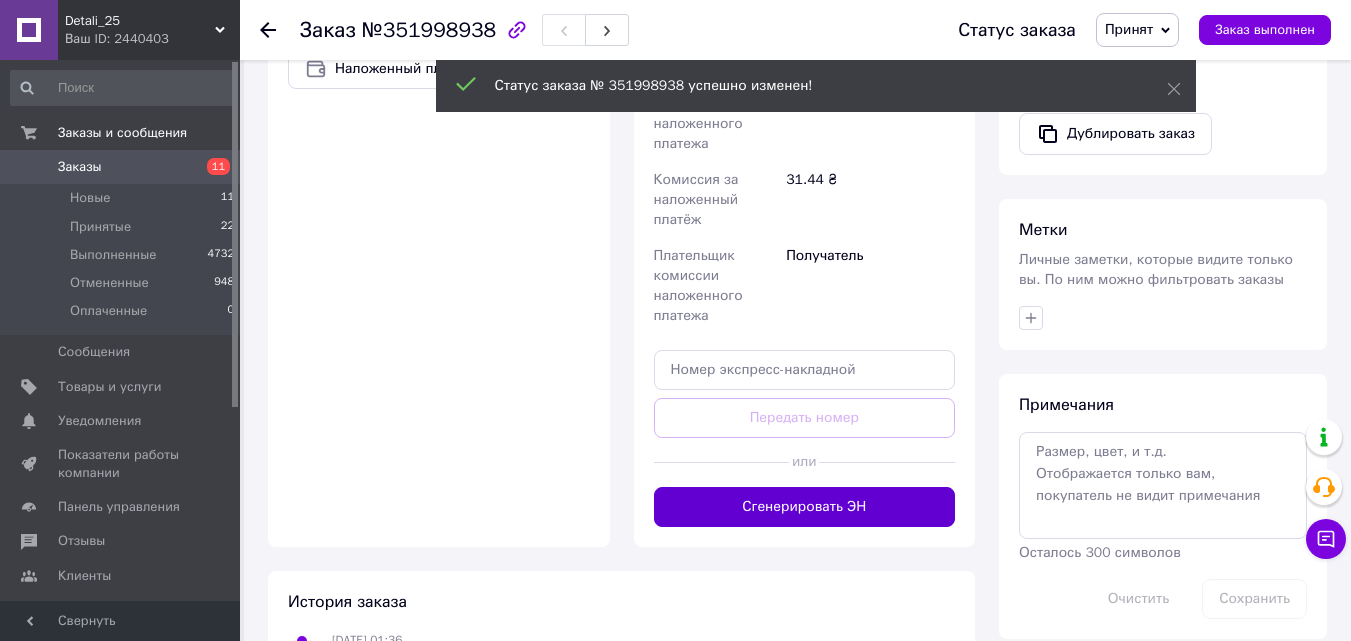 click on "Сгенерировать ЭН" at bounding box center (805, 507) 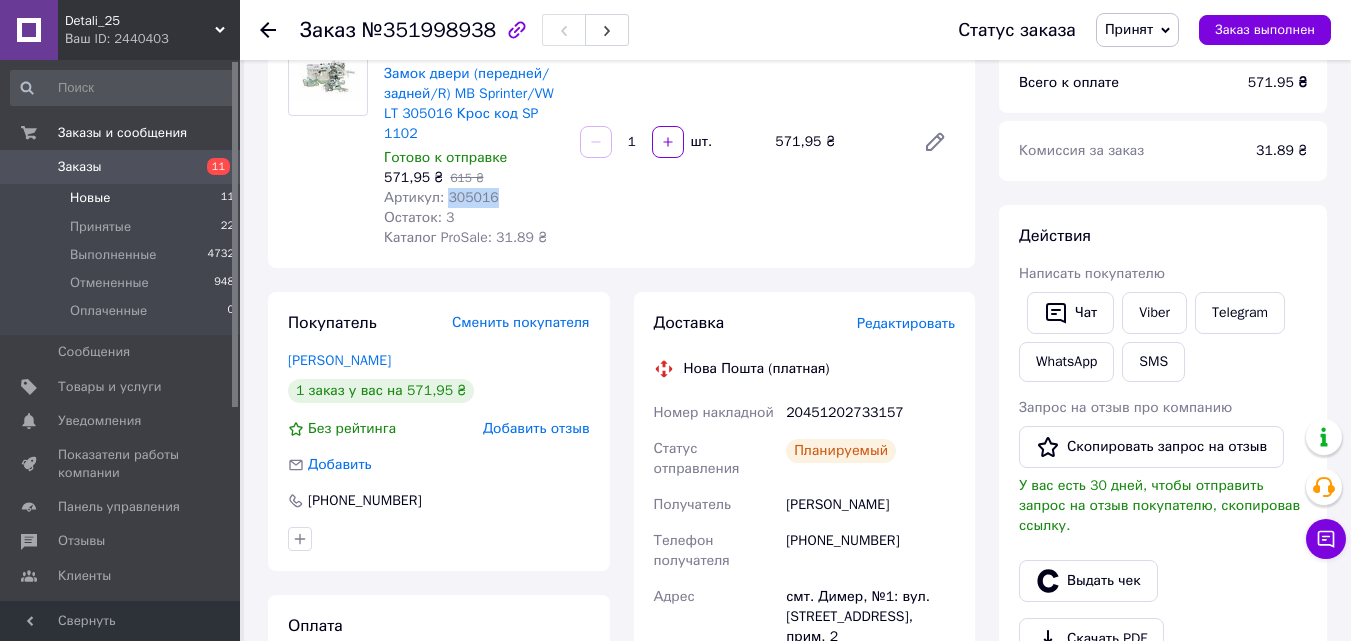 scroll, scrollTop: 100, scrollLeft: 0, axis: vertical 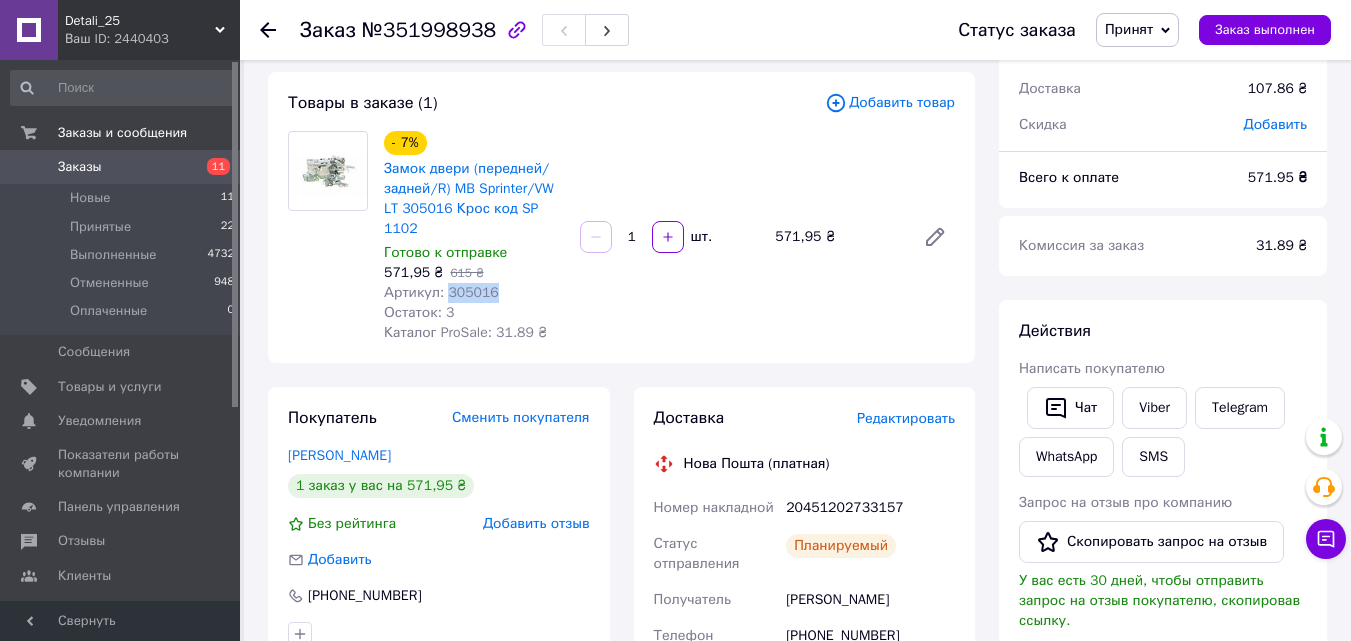 click on "Заказы" at bounding box center [121, 167] 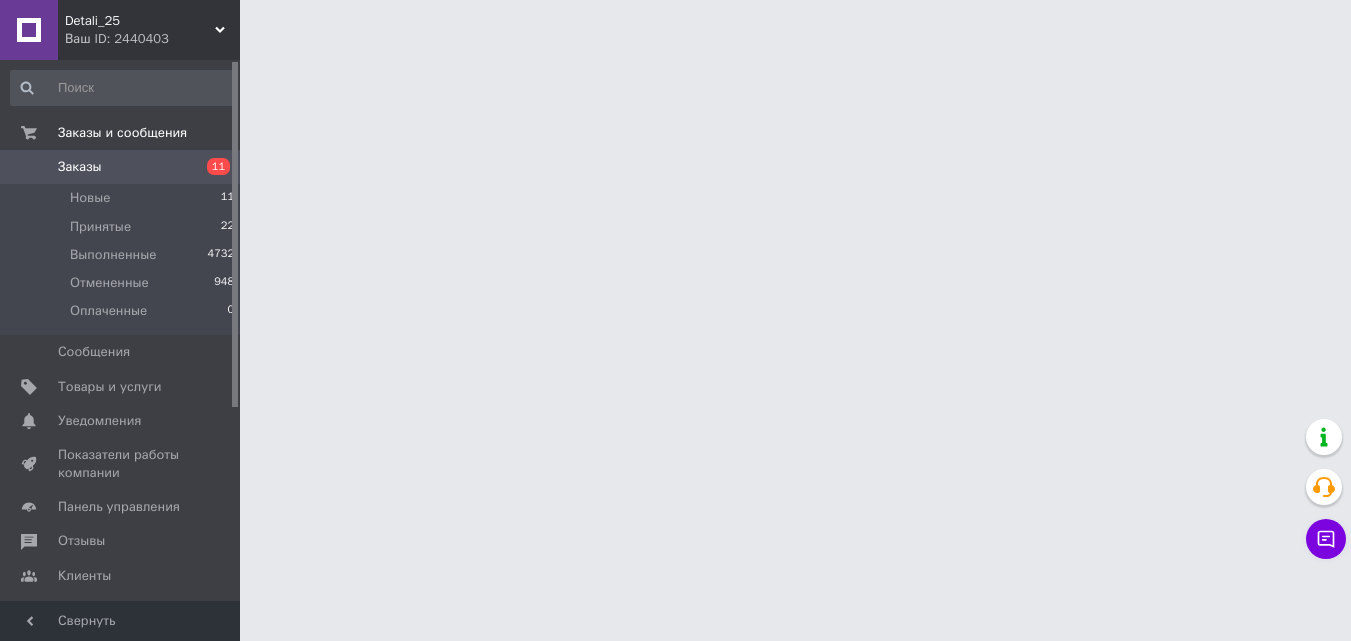 scroll, scrollTop: 0, scrollLeft: 0, axis: both 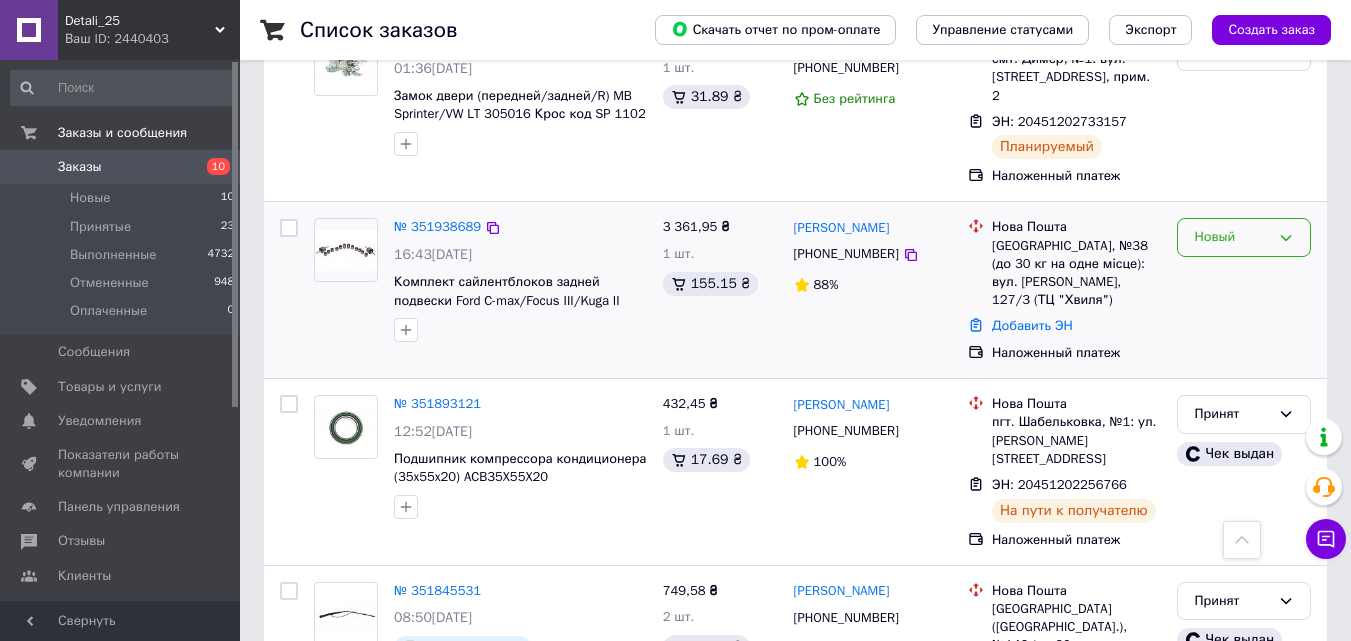 click on "Новый" at bounding box center [1232, 237] 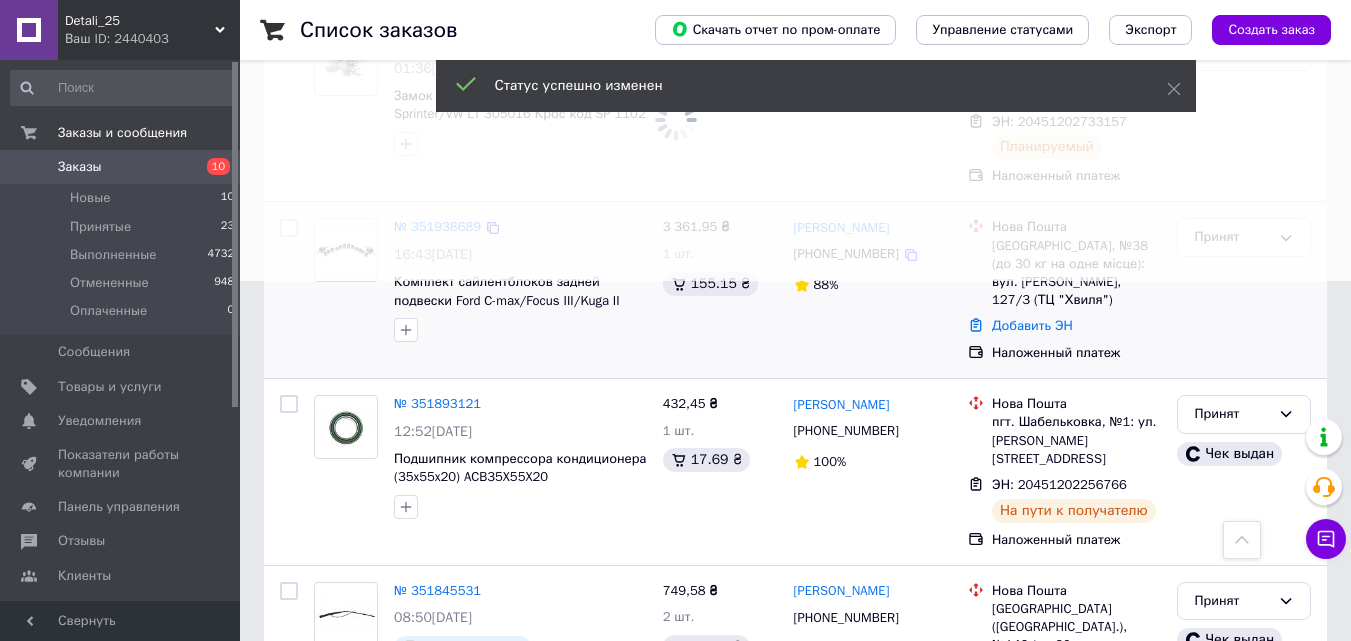 click on "Заказы" at bounding box center [121, 167] 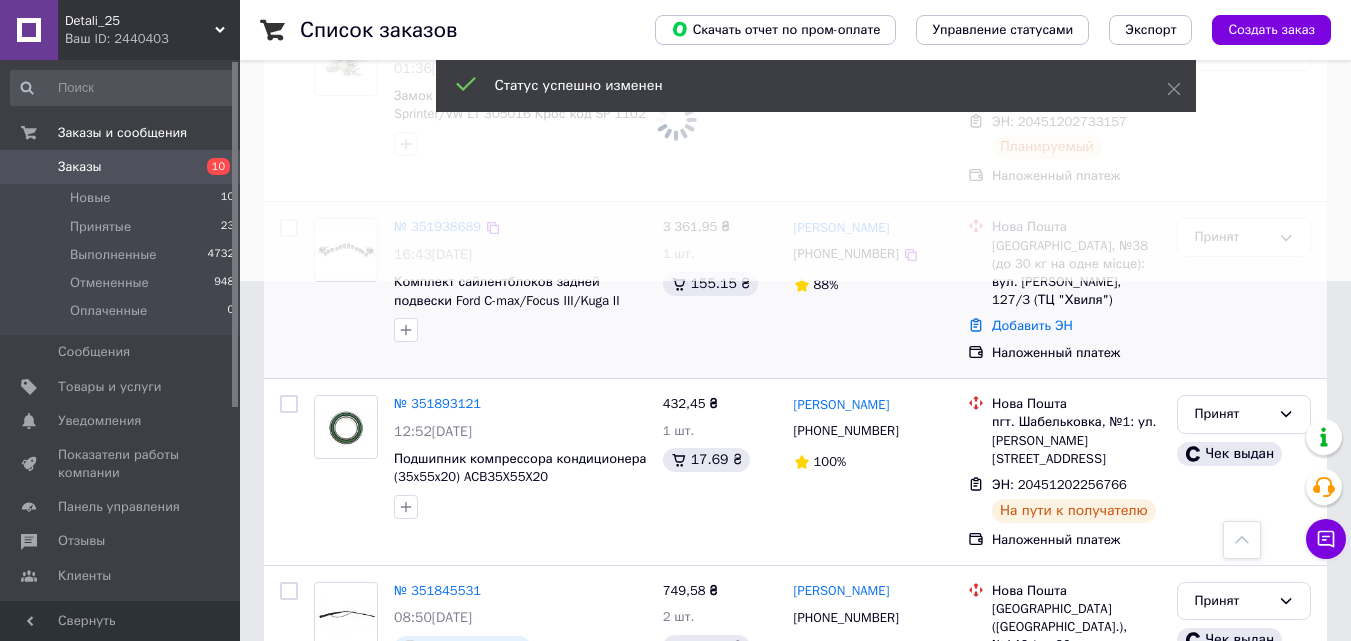 scroll, scrollTop: 0, scrollLeft: 0, axis: both 